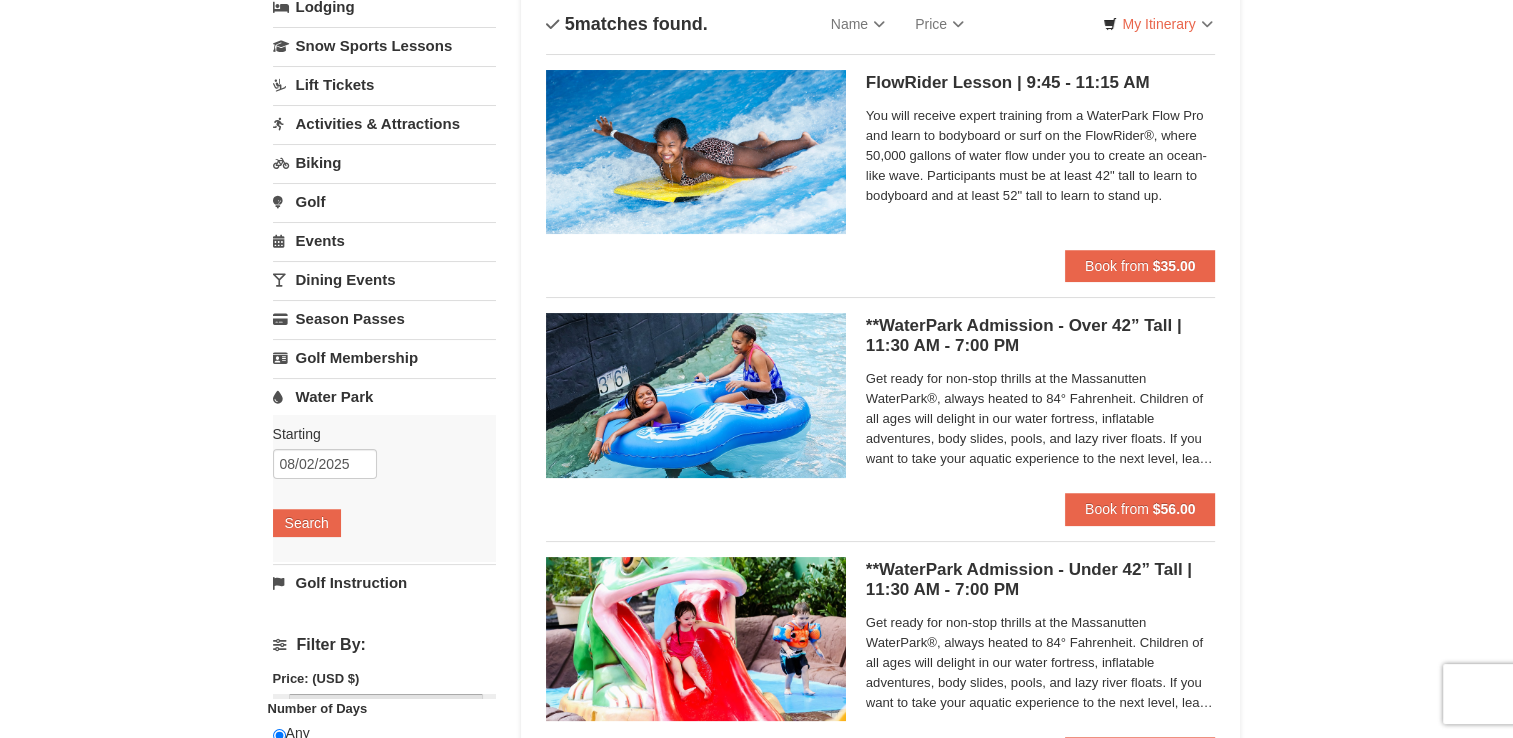 scroll, scrollTop: 86, scrollLeft: 0, axis: vertical 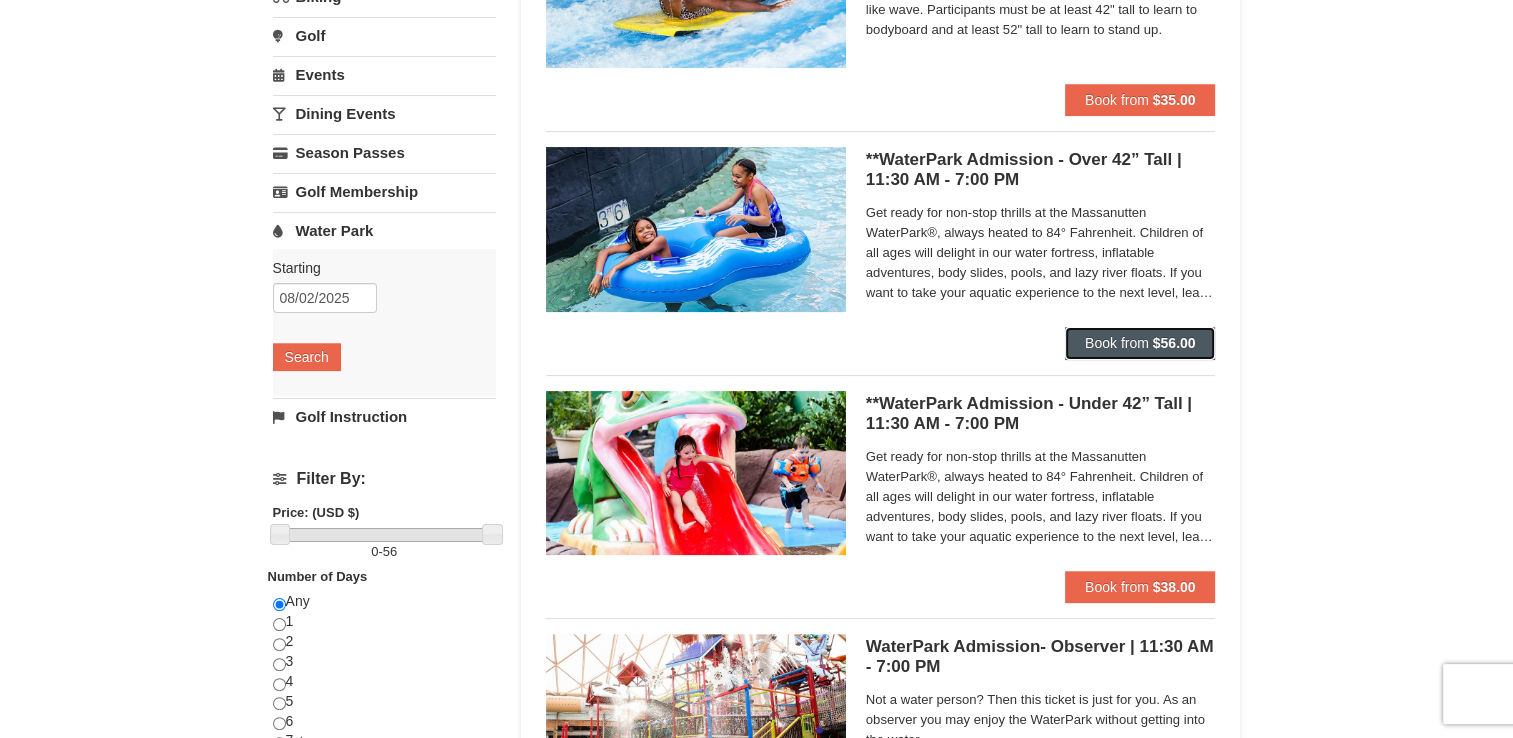 click on "Book from   $56.00" at bounding box center [1140, 343] 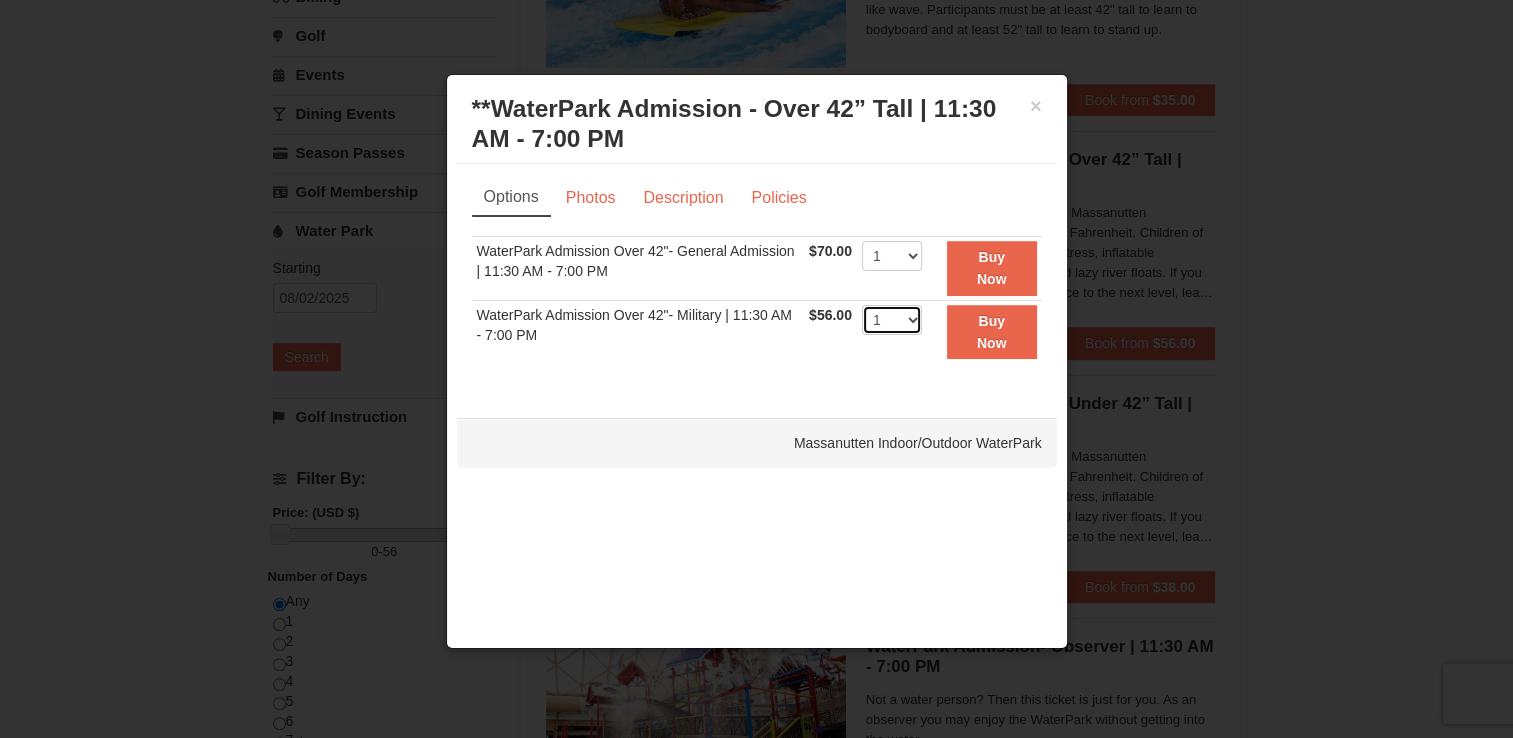 click on "1
2
3
4
5
6
7
8
9
10
11
12
13
14
15
16
17
18
19
20
21 22" at bounding box center (892, 320) 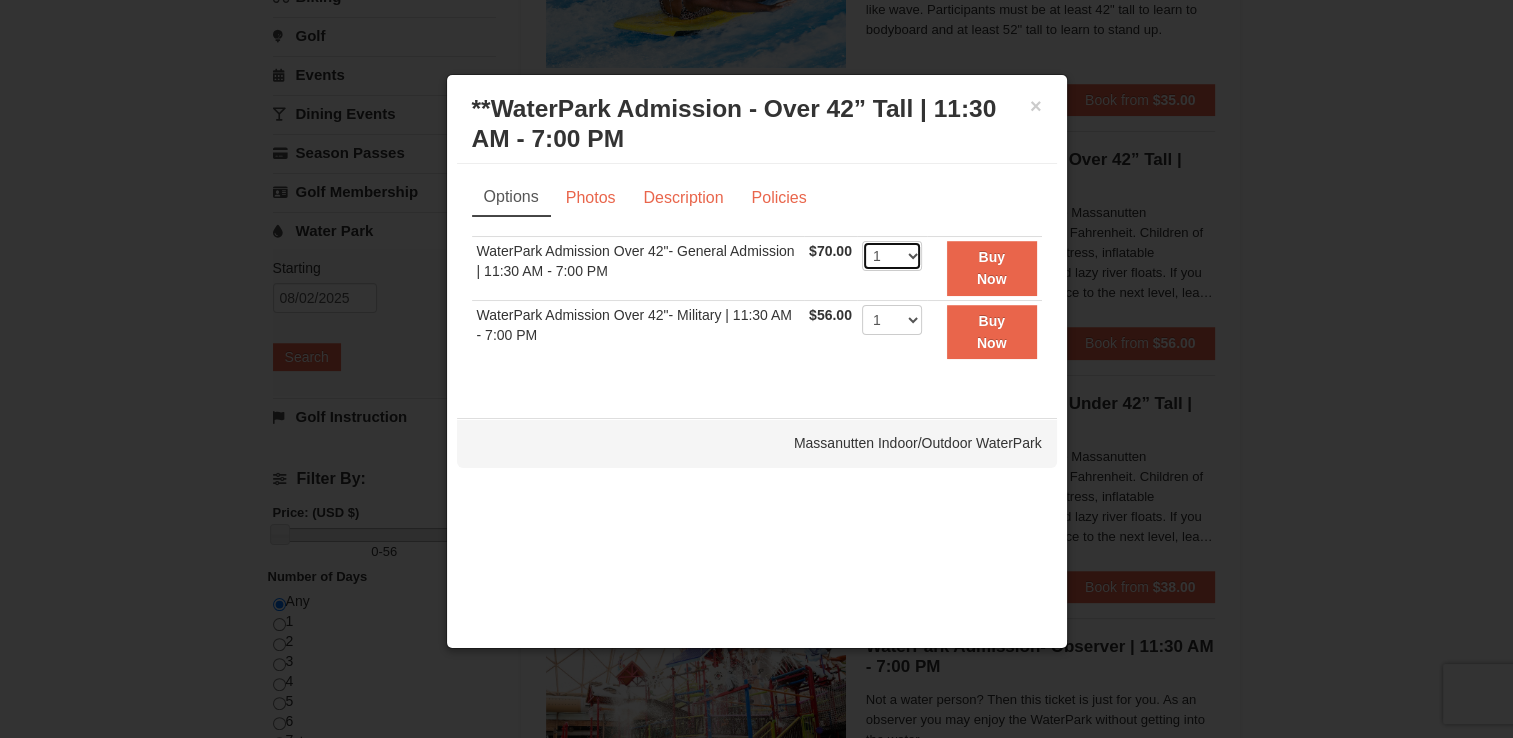 click on "1
2
3
4
5
6
7
8
9
10
11
12
13
14
15
16
17
18
19
20
21 22" at bounding box center [892, 256] 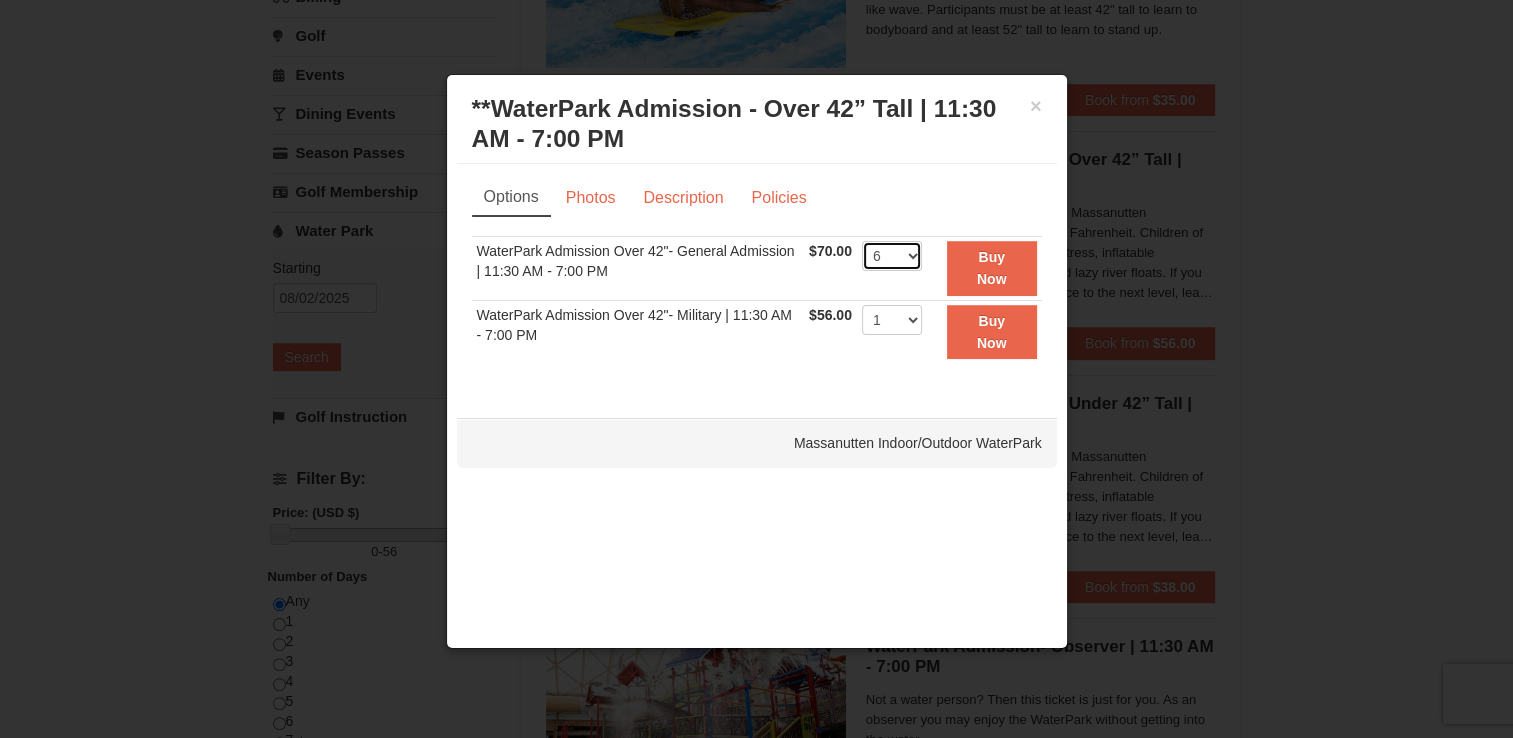 click on "1
2
3
4
5
6
7
8
9
10
11
12
13
14
15
16
17
18
19
20
21 22" at bounding box center (892, 256) 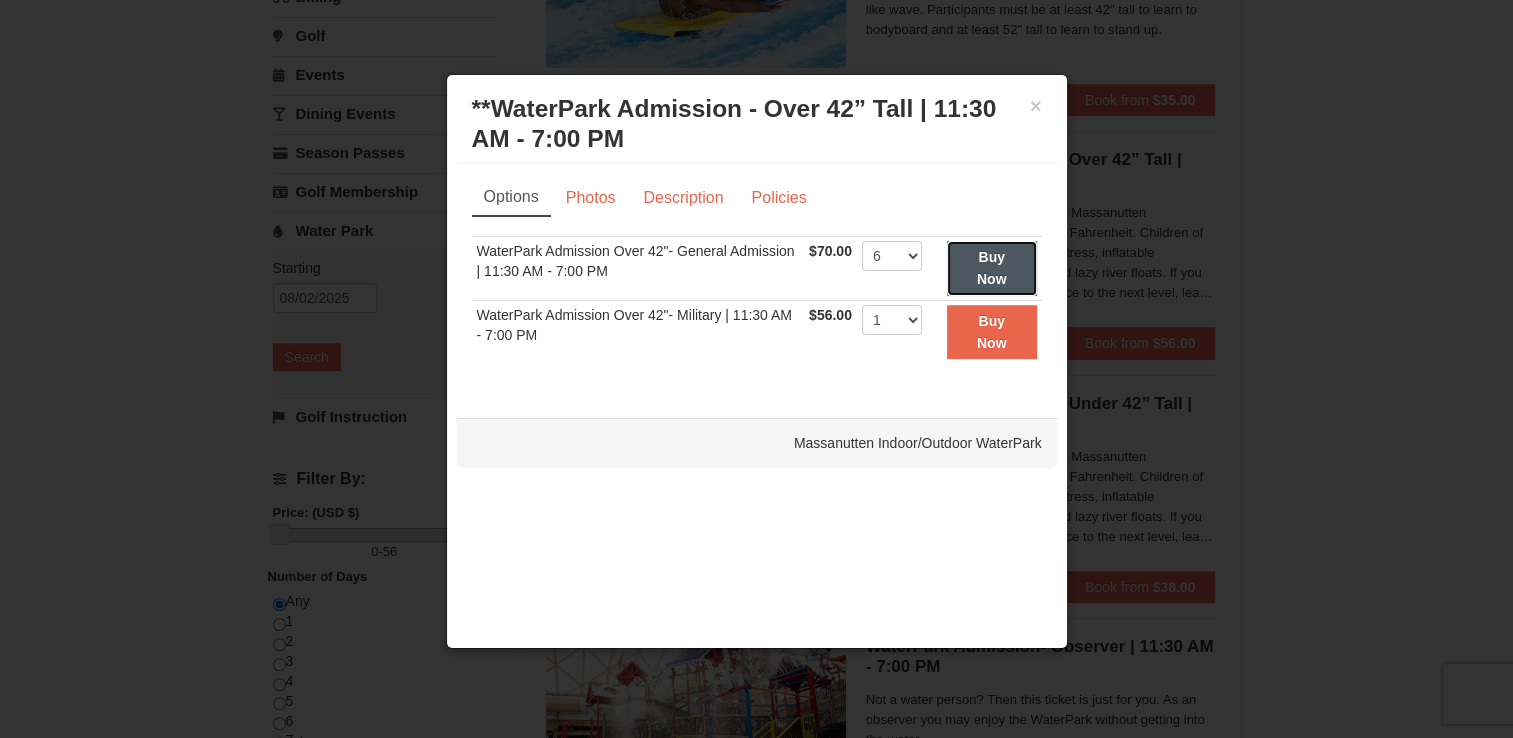 click on "Buy Now" at bounding box center [992, 268] 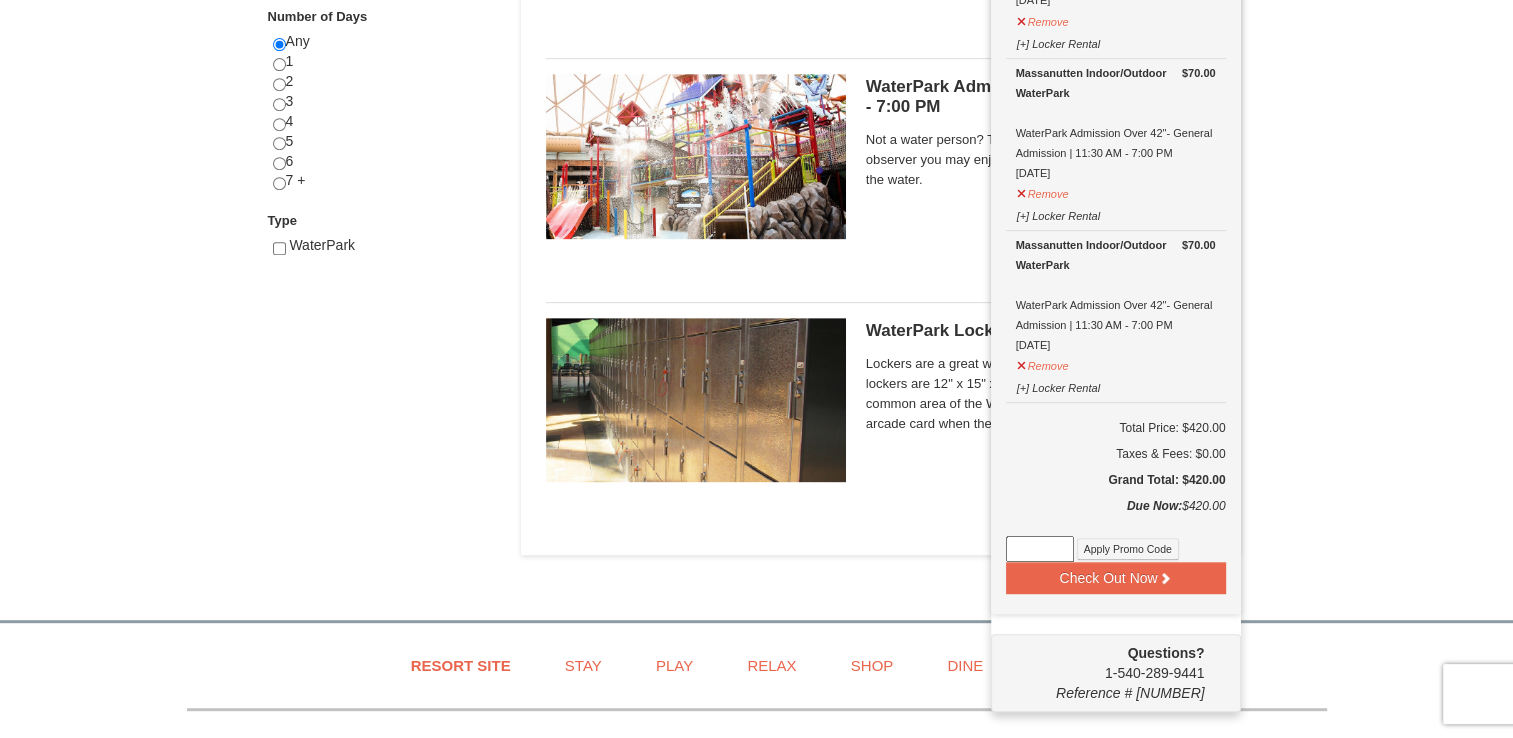 scroll, scrollTop: 873, scrollLeft: 0, axis: vertical 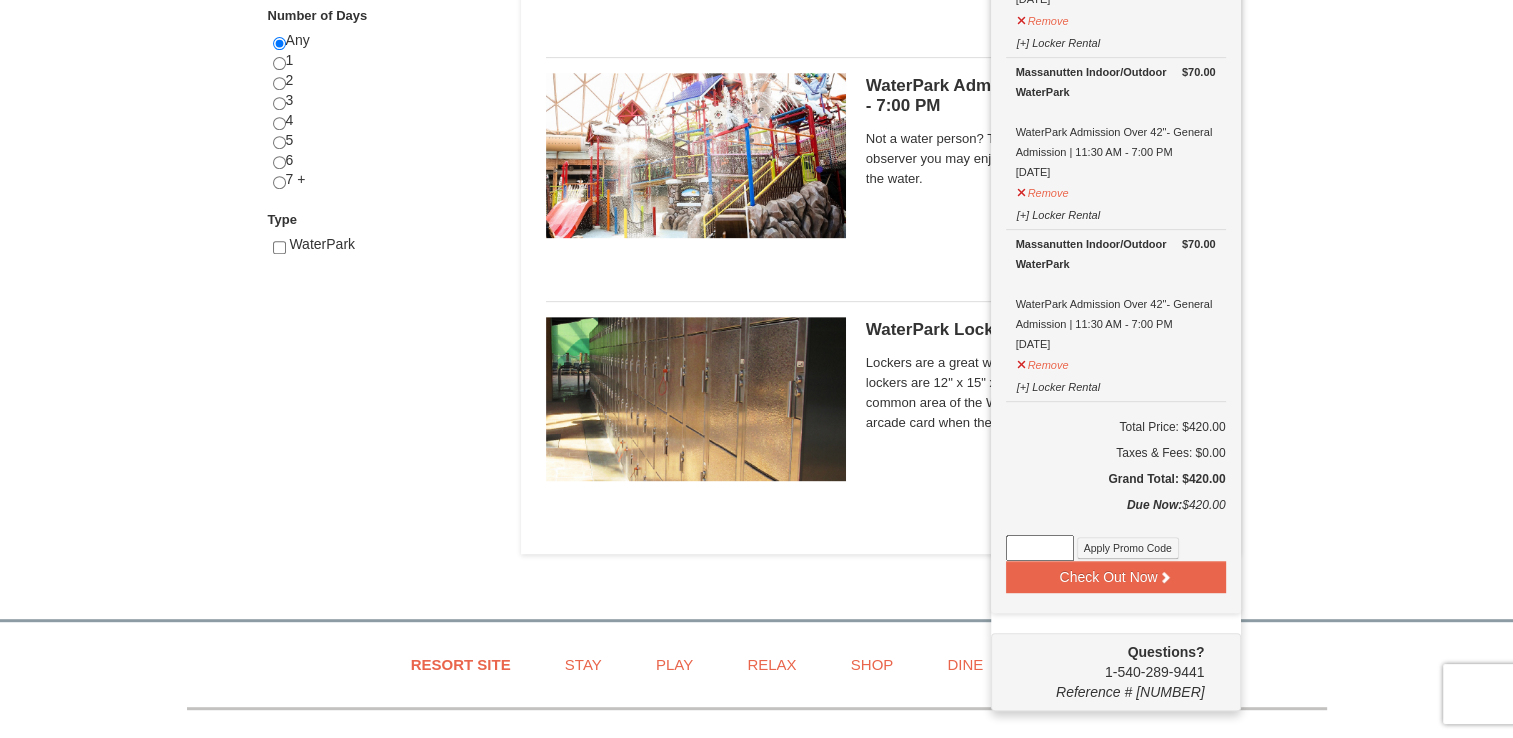 click on "×
Categories
List
Filter
My Itinerary (6)
Check Out Now
Water Park Pass.
$70.00
Massanutten Indoor/Outdoor WaterPark
WaterPark Admission Over 42"- General Admission | 11:30 AM - 7:00 PM
8/2/2025
$70.00" at bounding box center (756, -102) 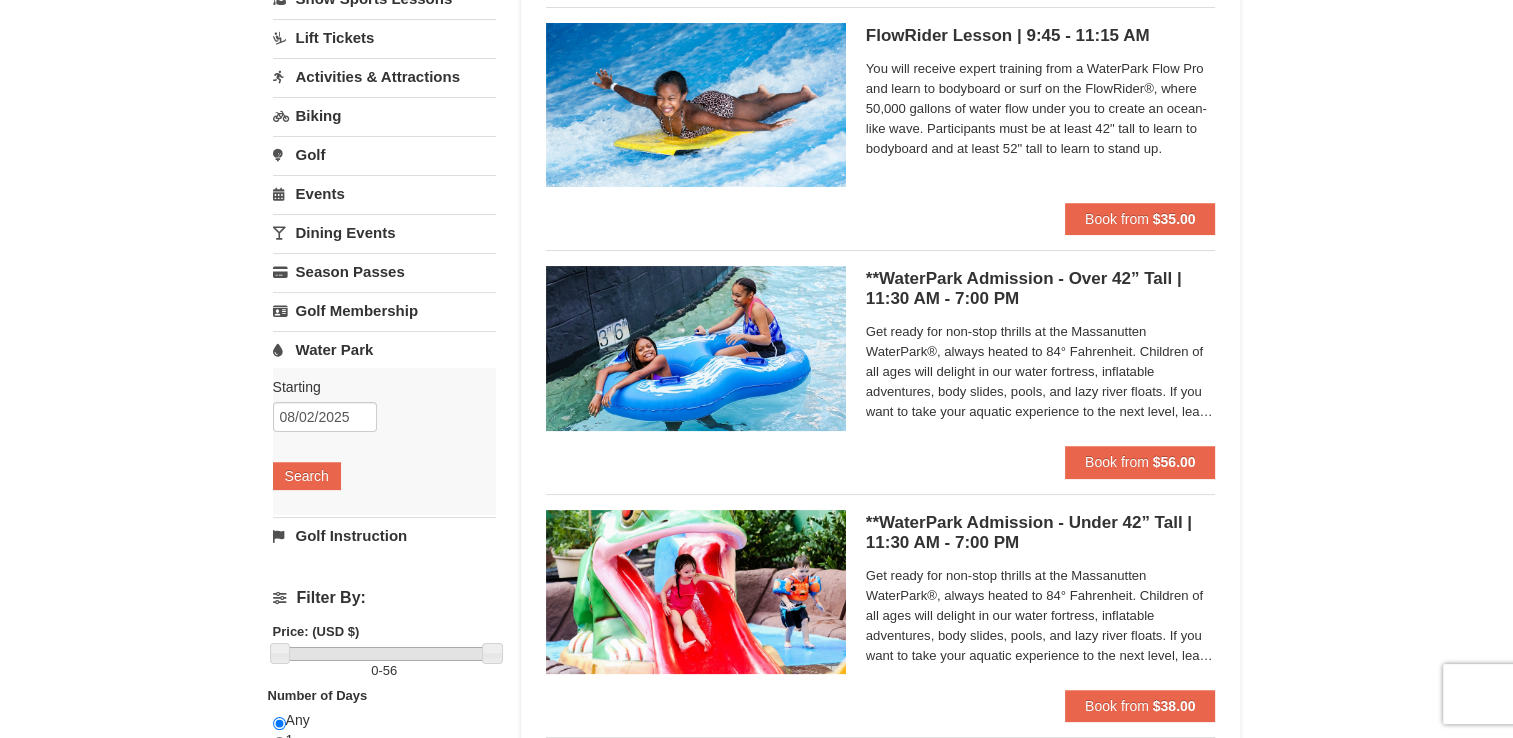 scroll, scrollTop: 191, scrollLeft: 0, axis: vertical 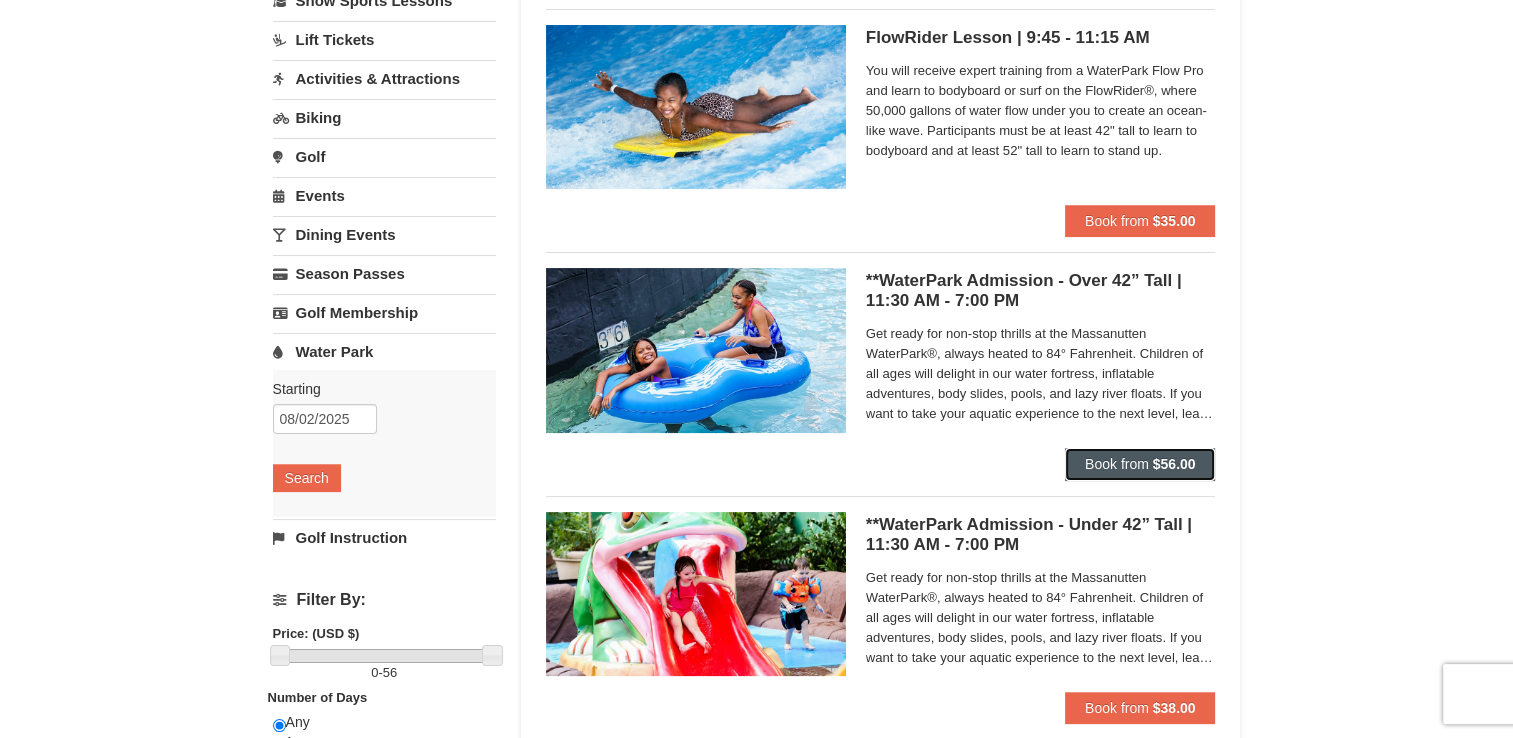 click on "Book from" at bounding box center (1117, 464) 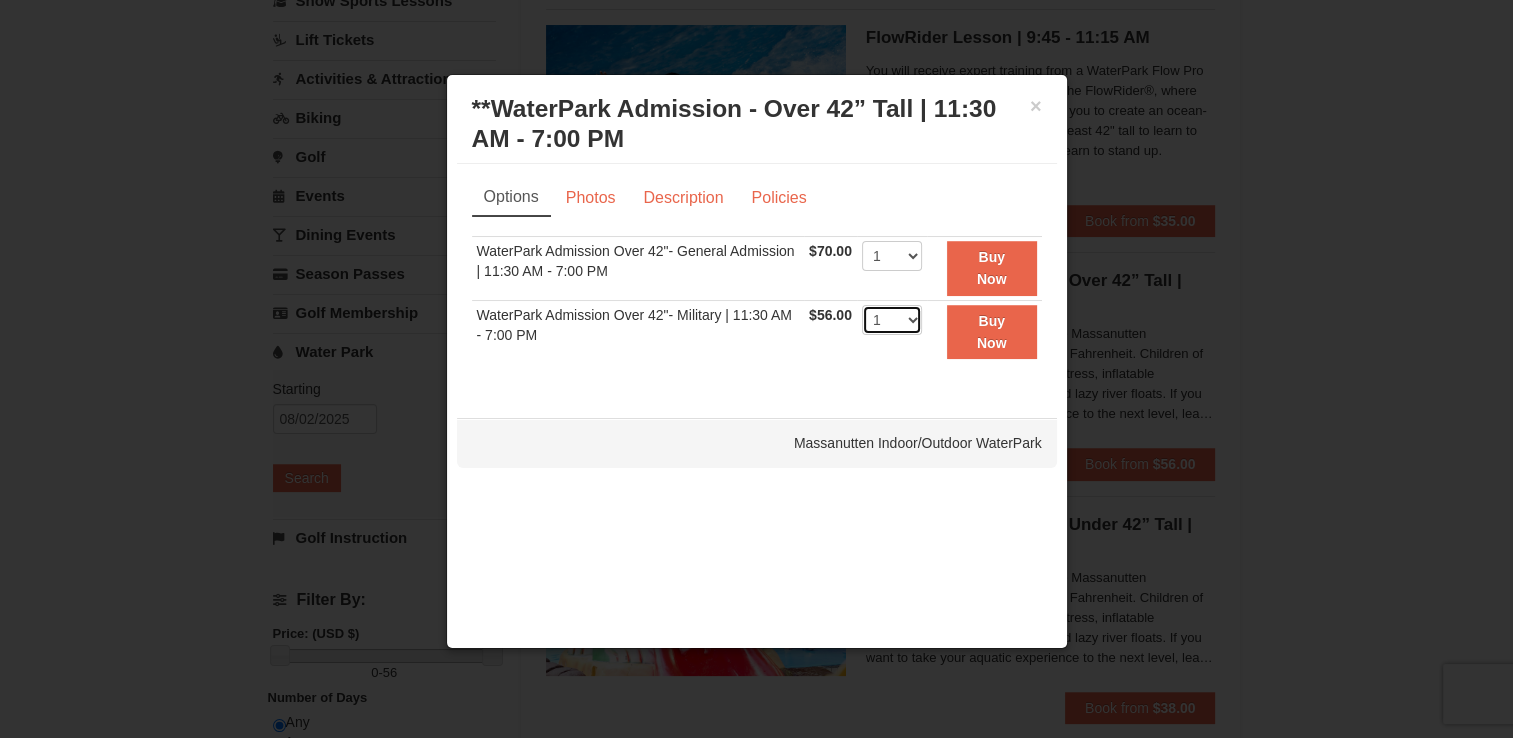 click on "1
2
3
4
5
6
7
8
9
10
11
12
13
14
15
16
17
18
19
20
21 22" at bounding box center [892, 320] 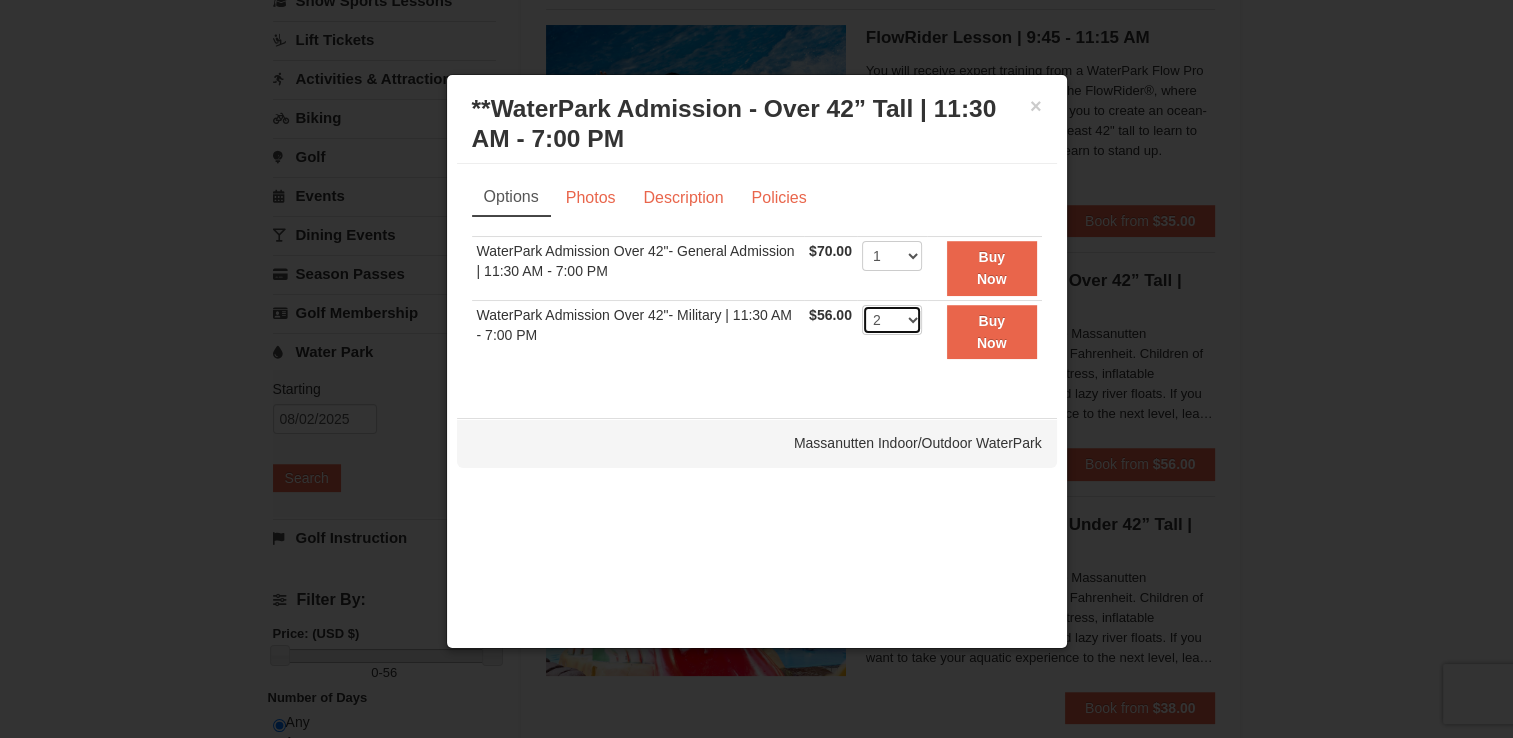 click on "1
2
3
4
5
6
7
8
9
10
11
12
13
14
15
16
17
18
19
20
21 22" at bounding box center [892, 320] 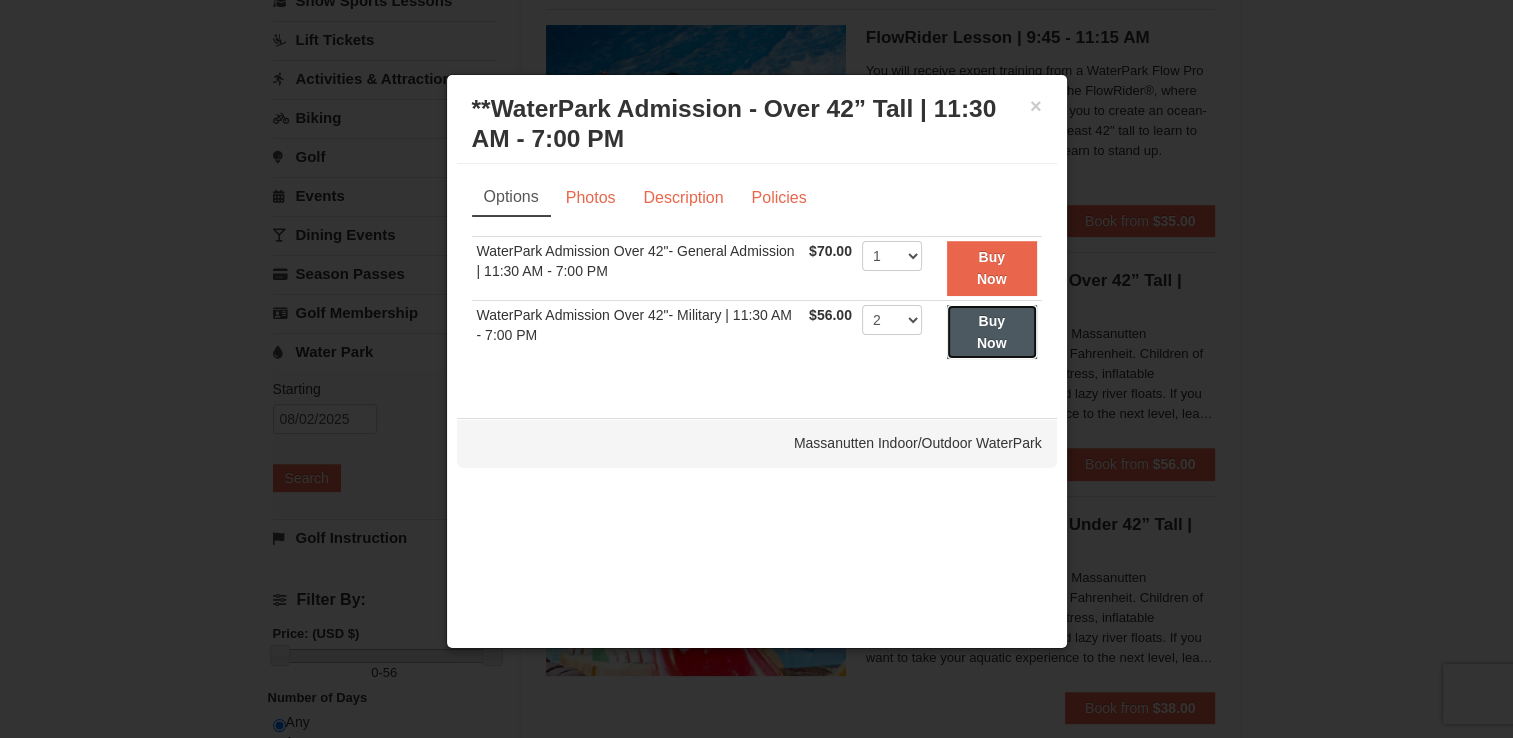click on "Buy Now" at bounding box center [992, 332] 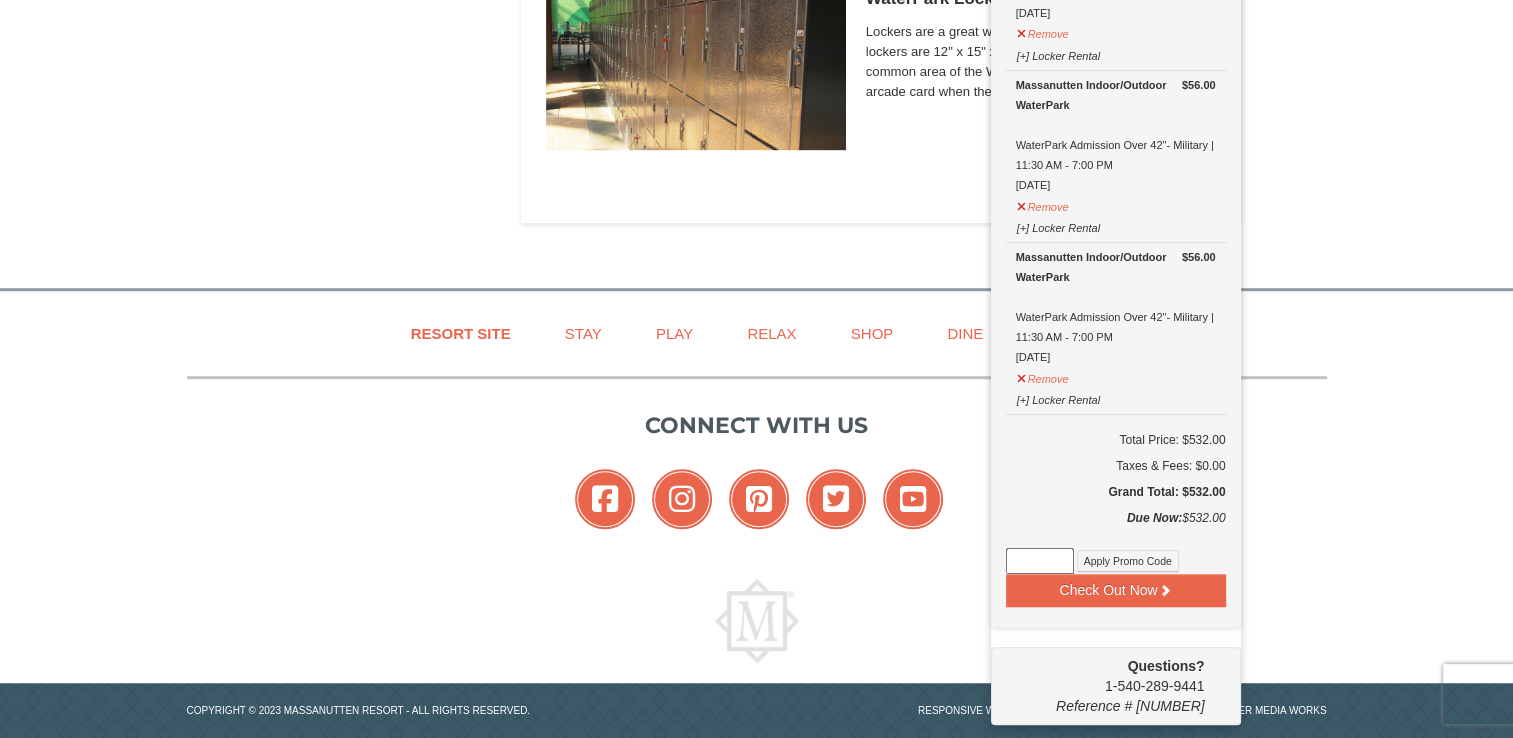 scroll, scrollTop: 1231, scrollLeft: 0, axis: vertical 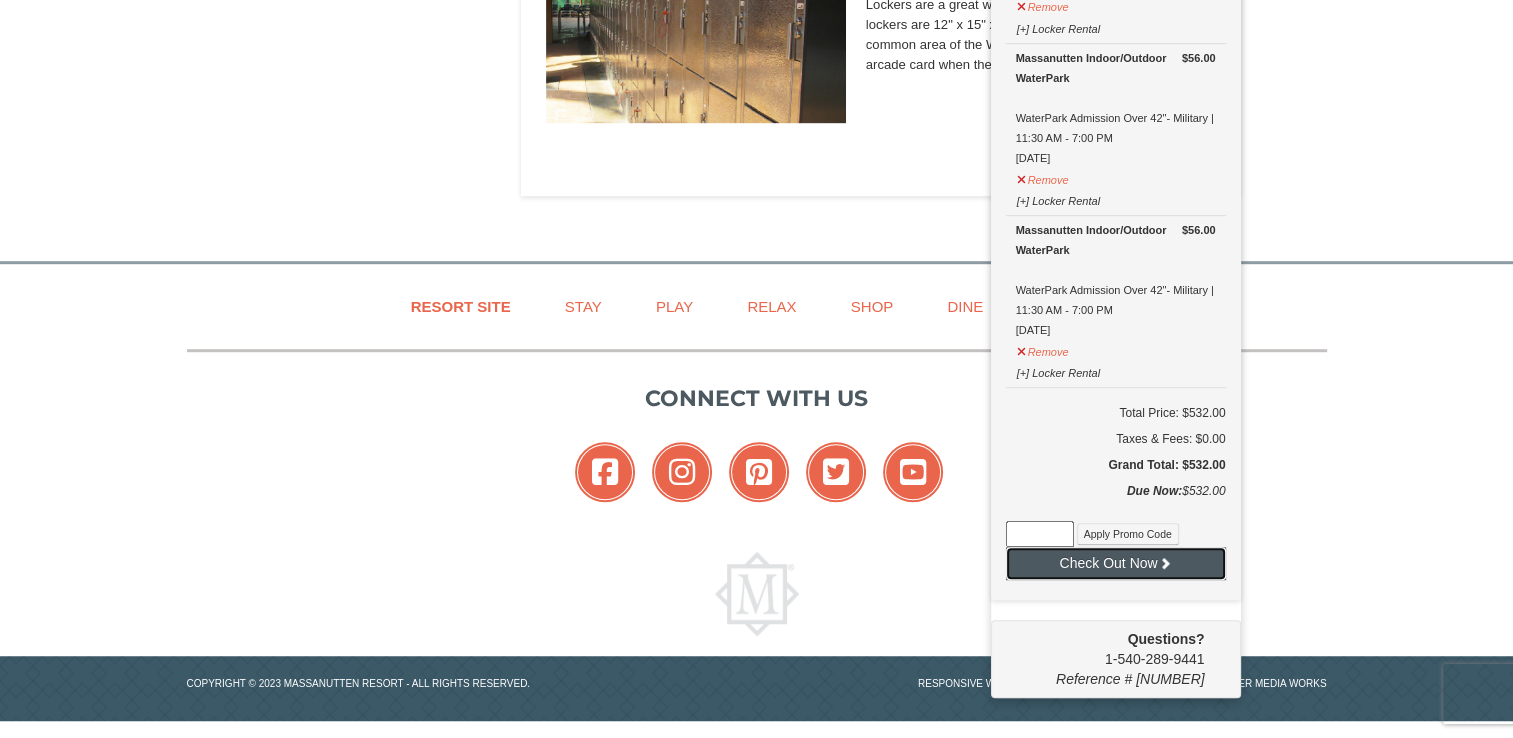 click on "Check Out Now" at bounding box center (1116, 563) 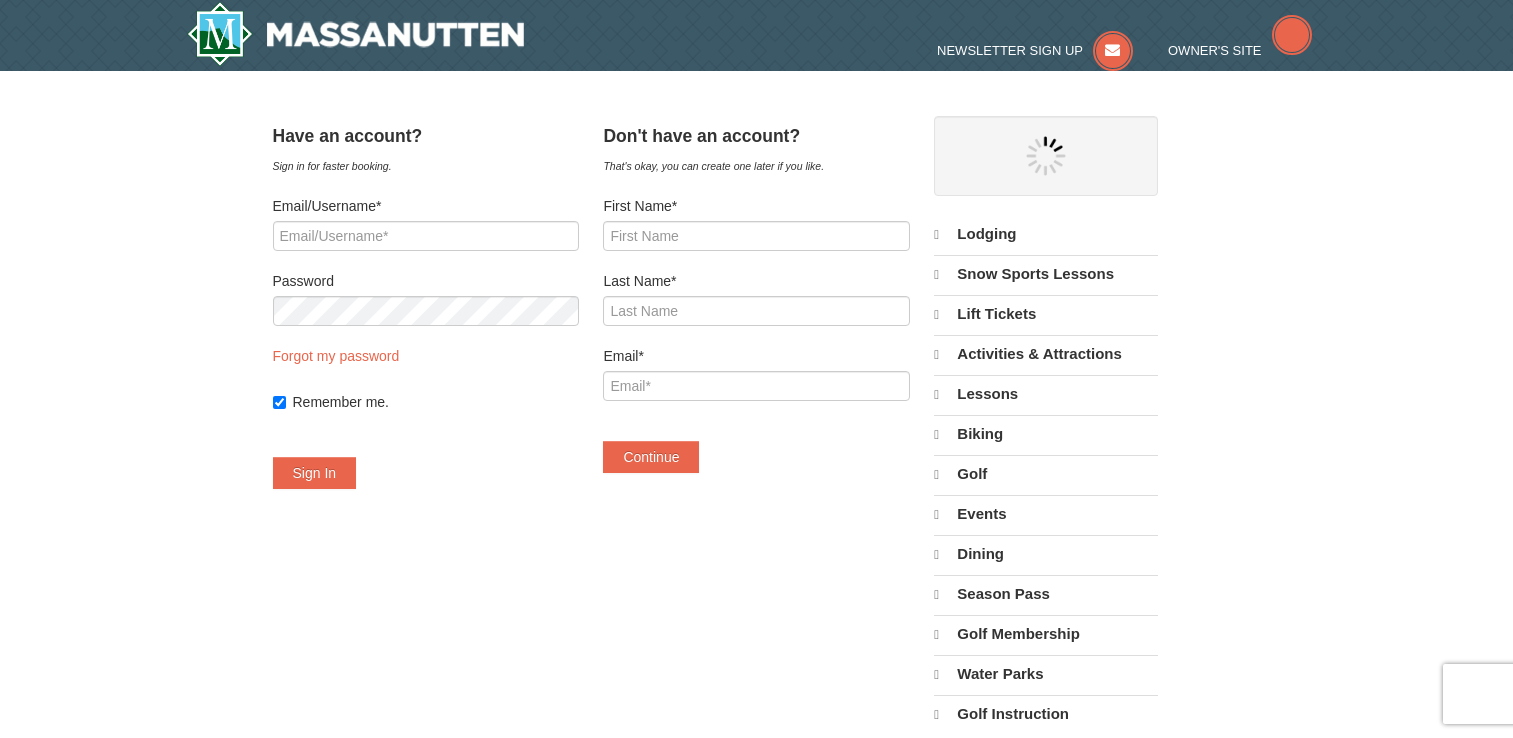 scroll, scrollTop: 0, scrollLeft: 0, axis: both 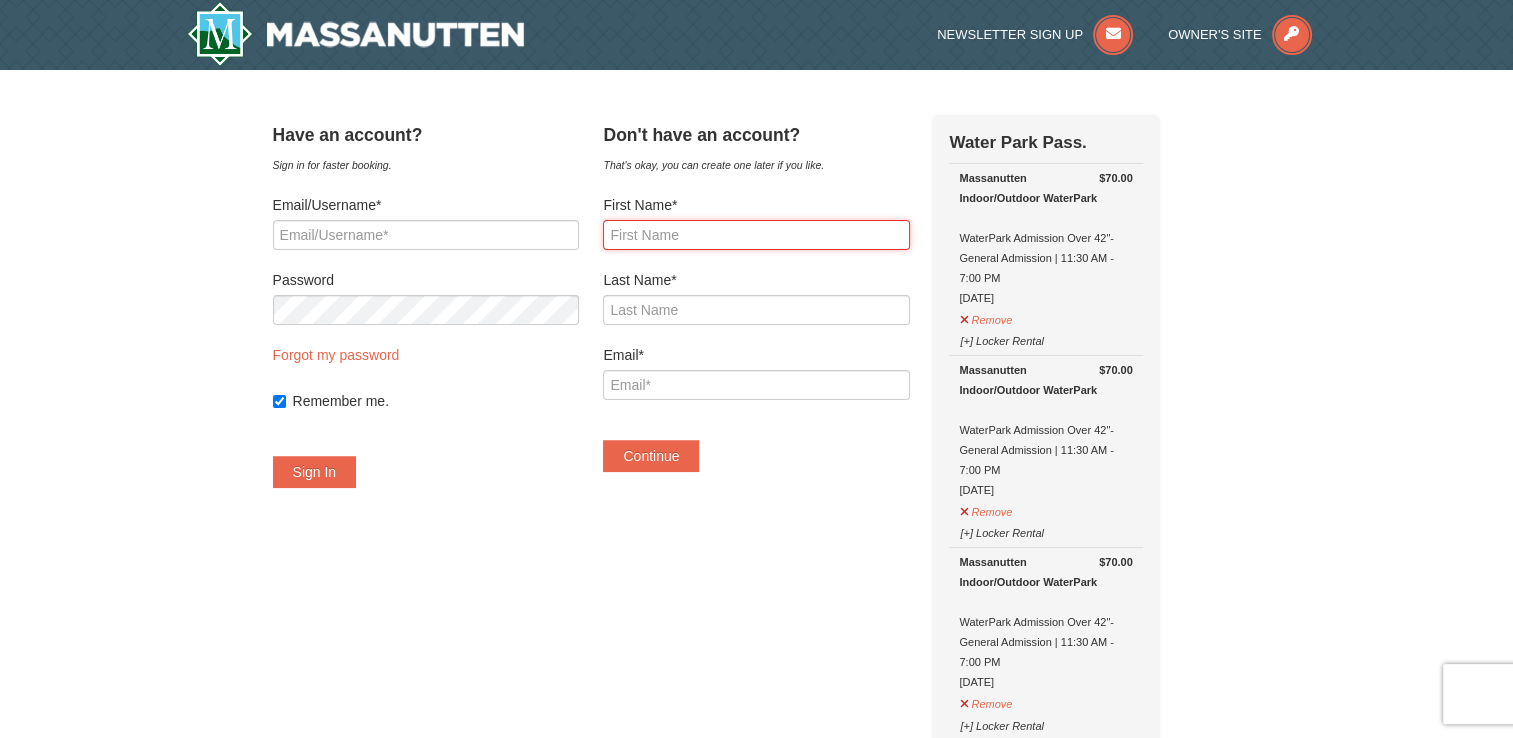 click on "First Name*" at bounding box center [756, 235] 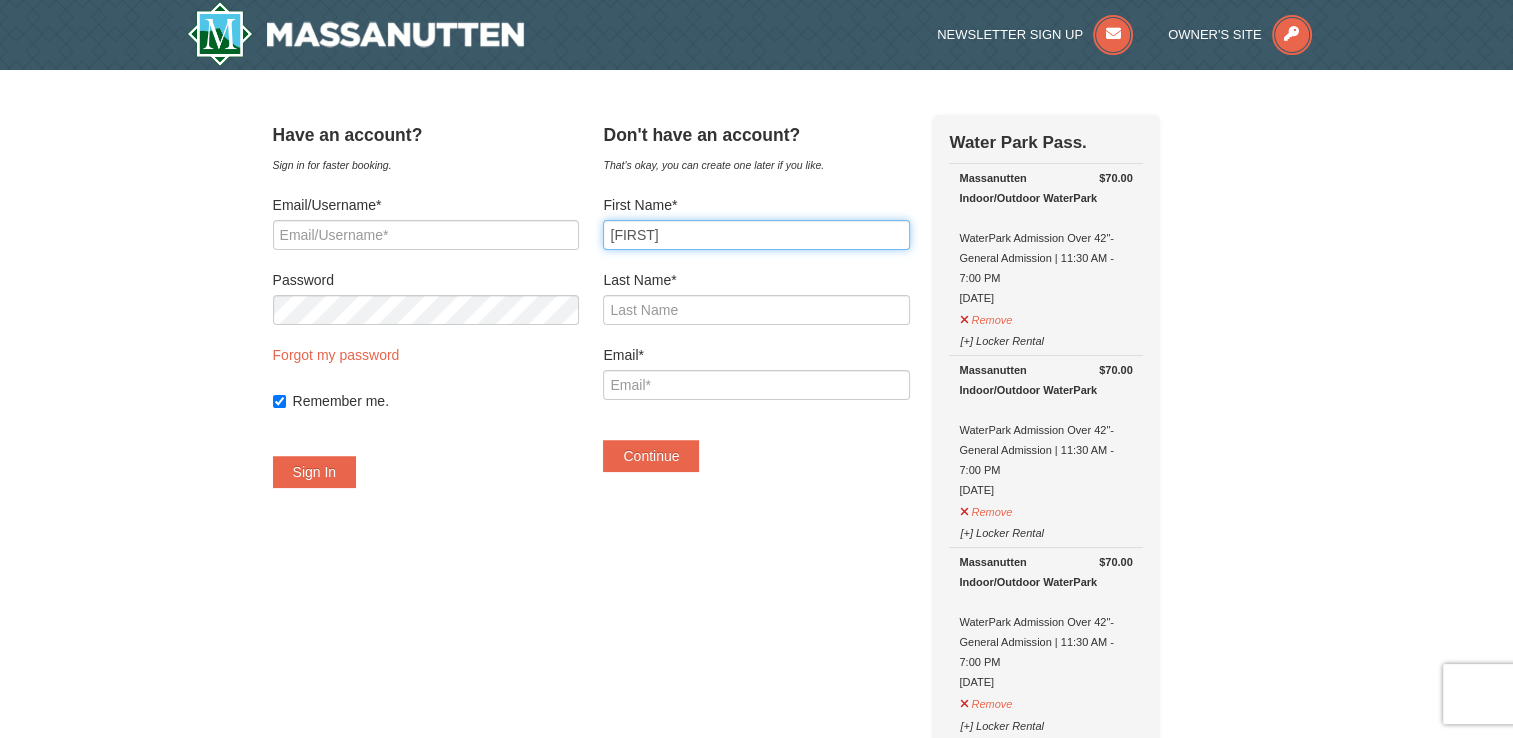 type on "John" 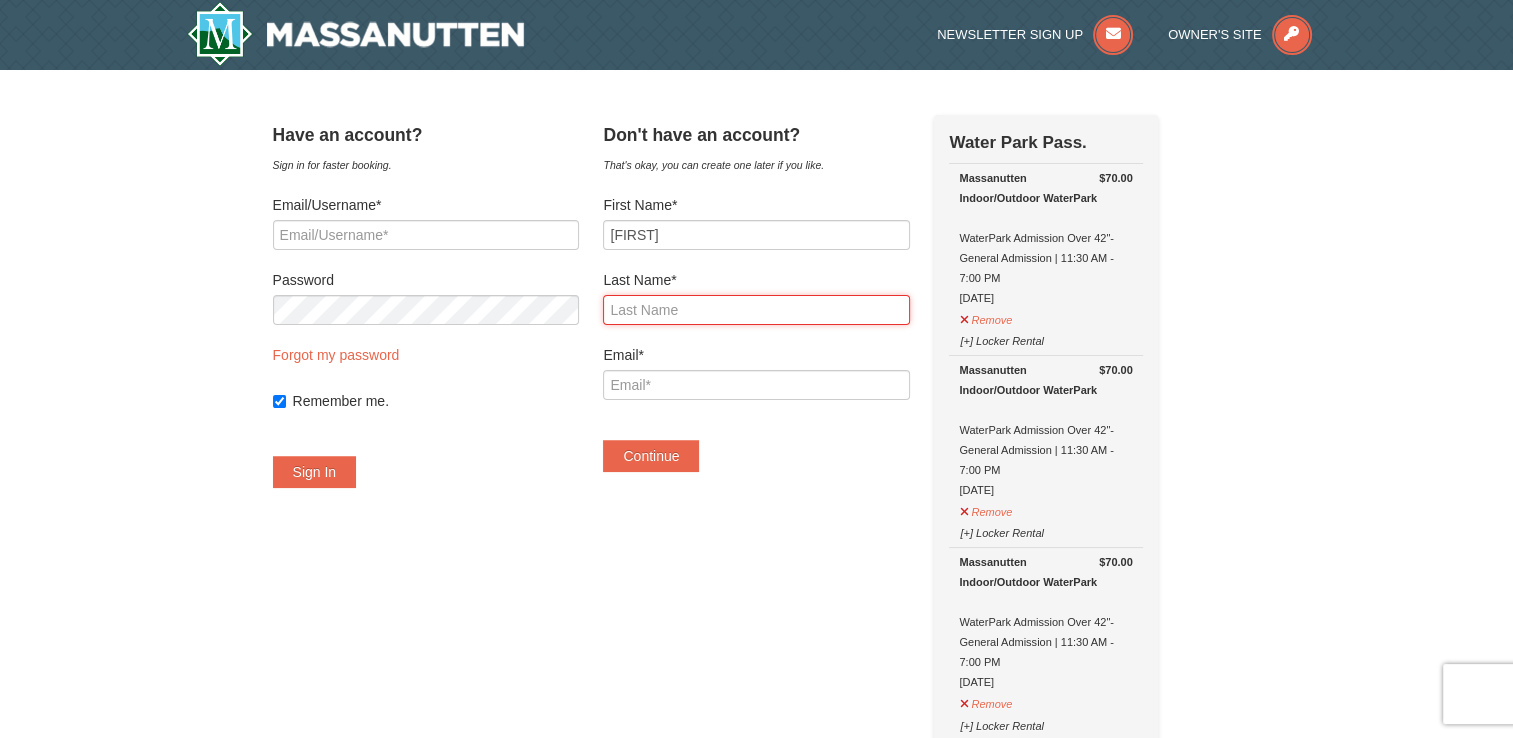 click on "Last Name*" at bounding box center (756, 310) 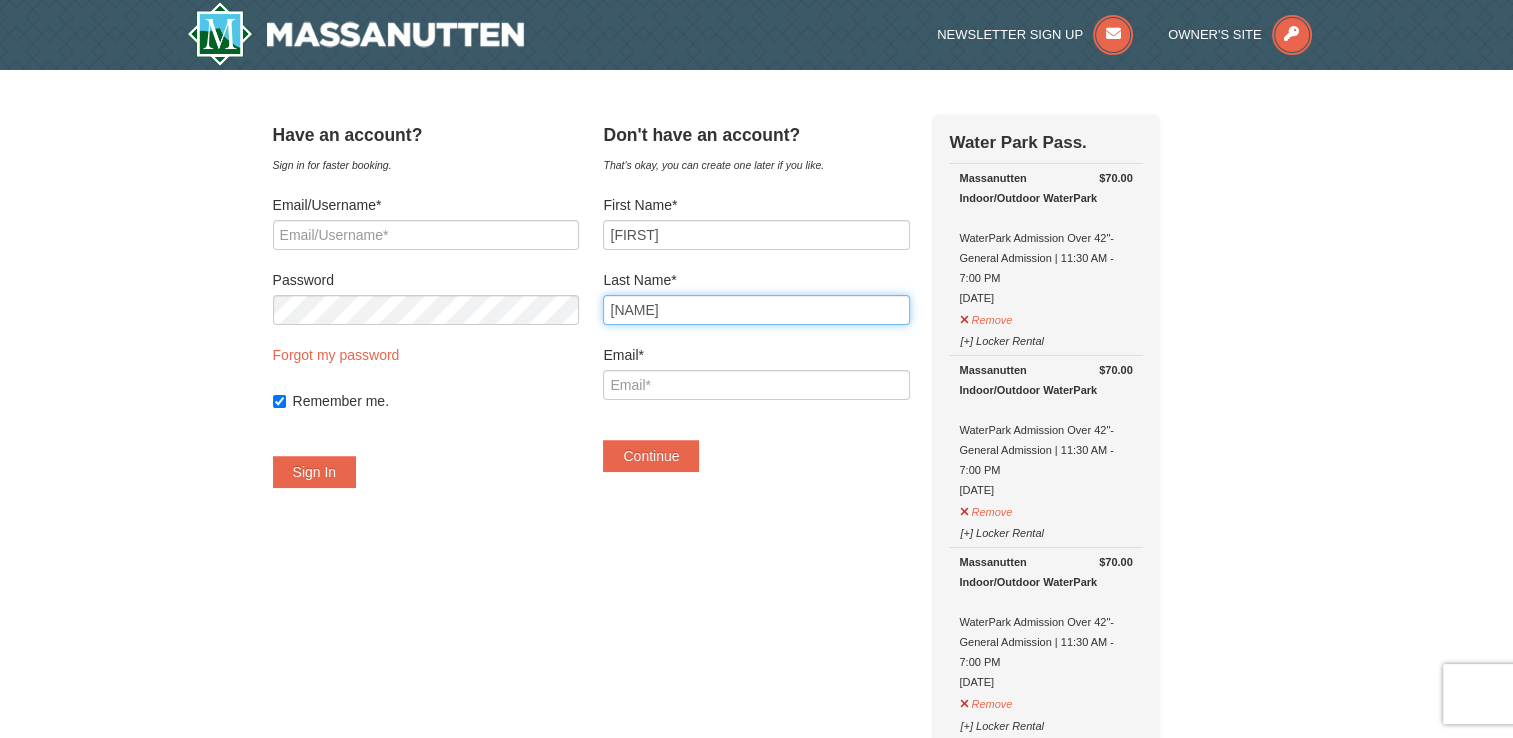 type on "chappell" 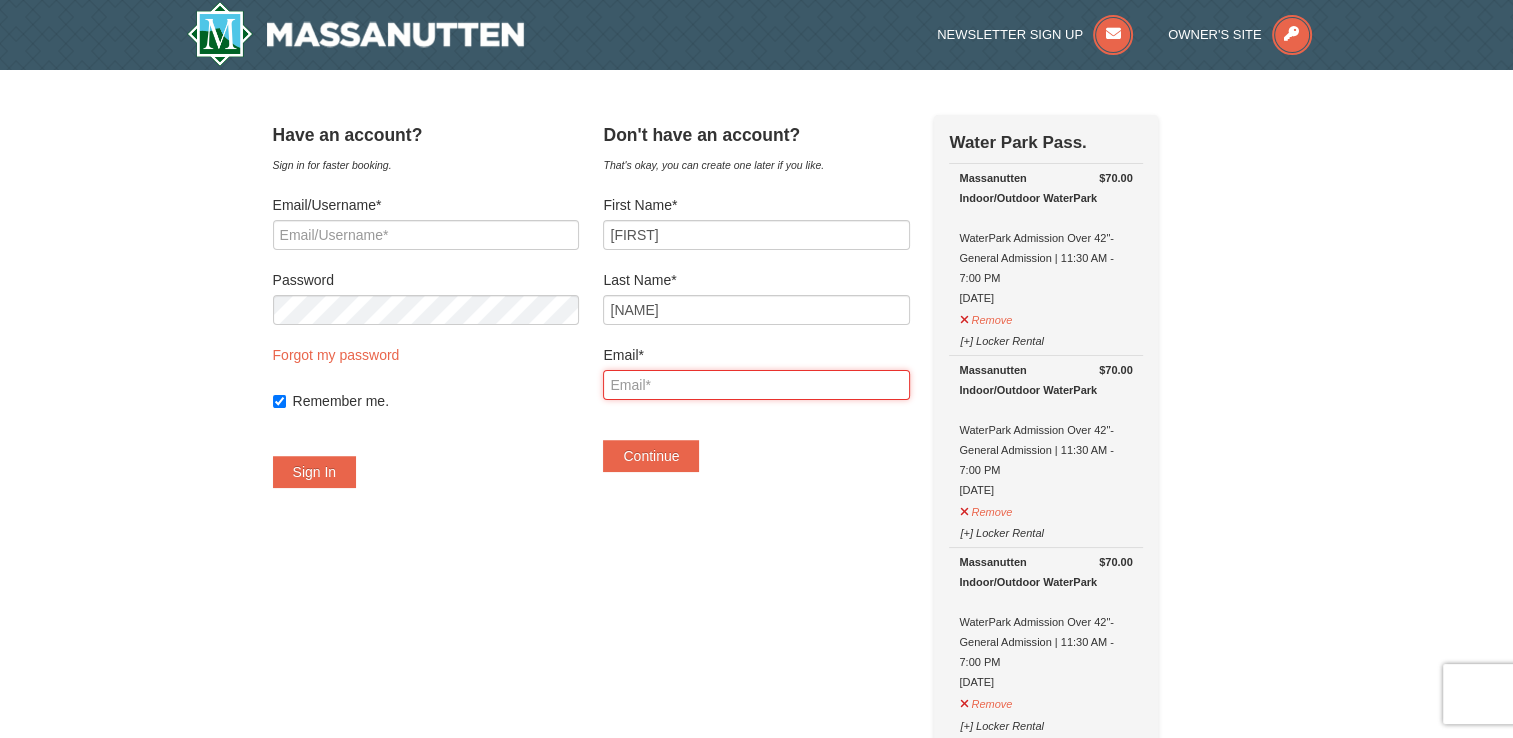 click on "Email*" at bounding box center [756, 385] 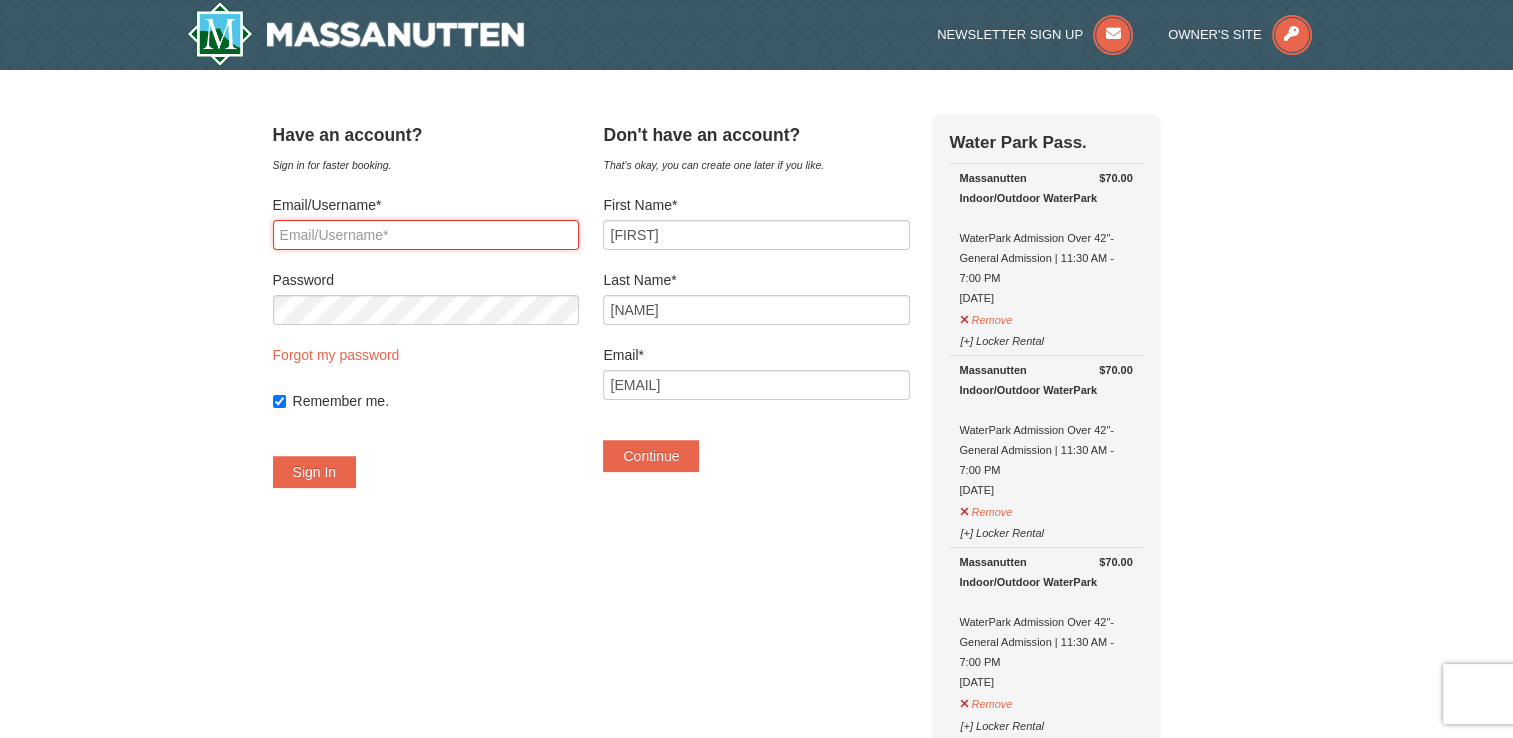 click on "Email/Username*" at bounding box center (426, 235) 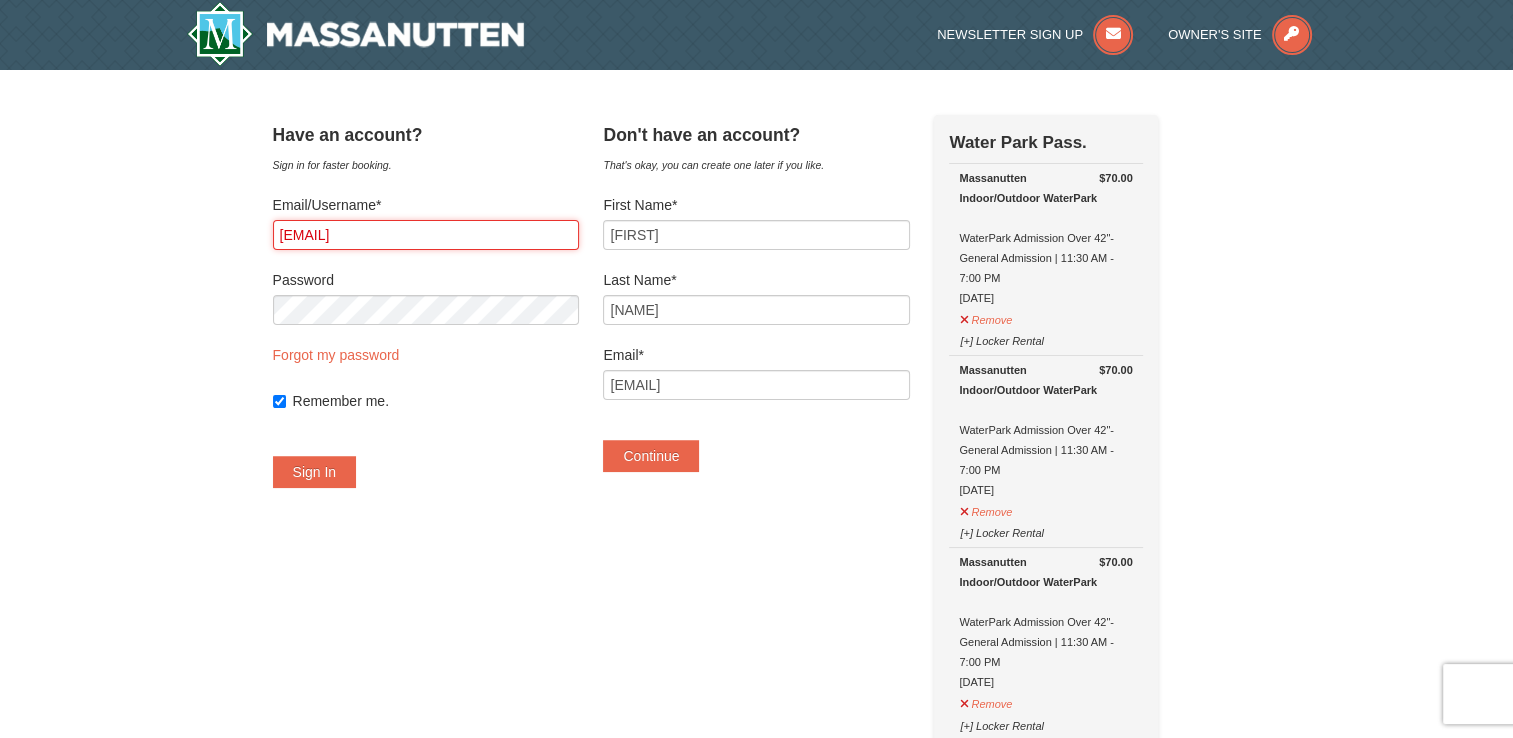 click on "jschappell1204@gmail.com" at bounding box center (426, 235) 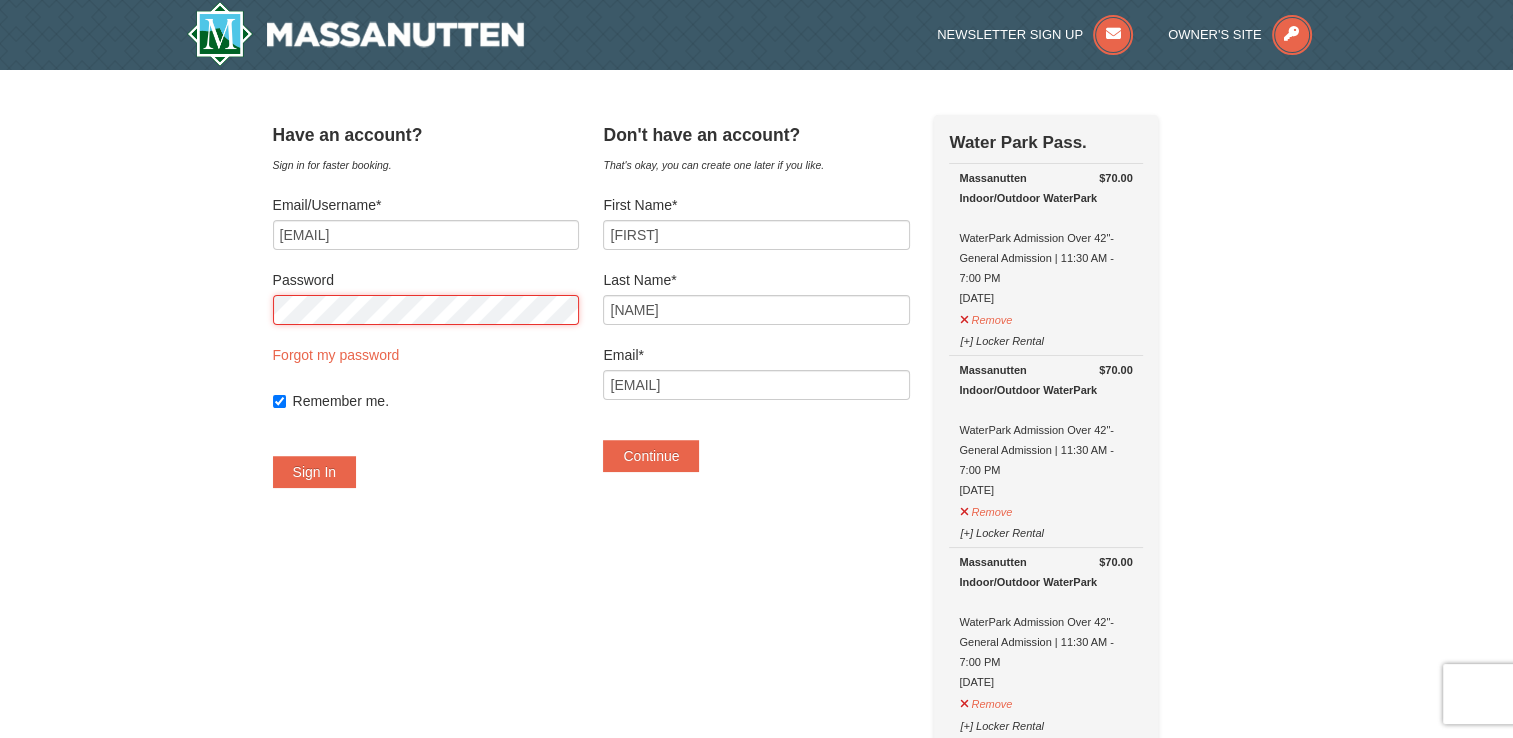 click on "Sign In" at bounding box center (315, 472) 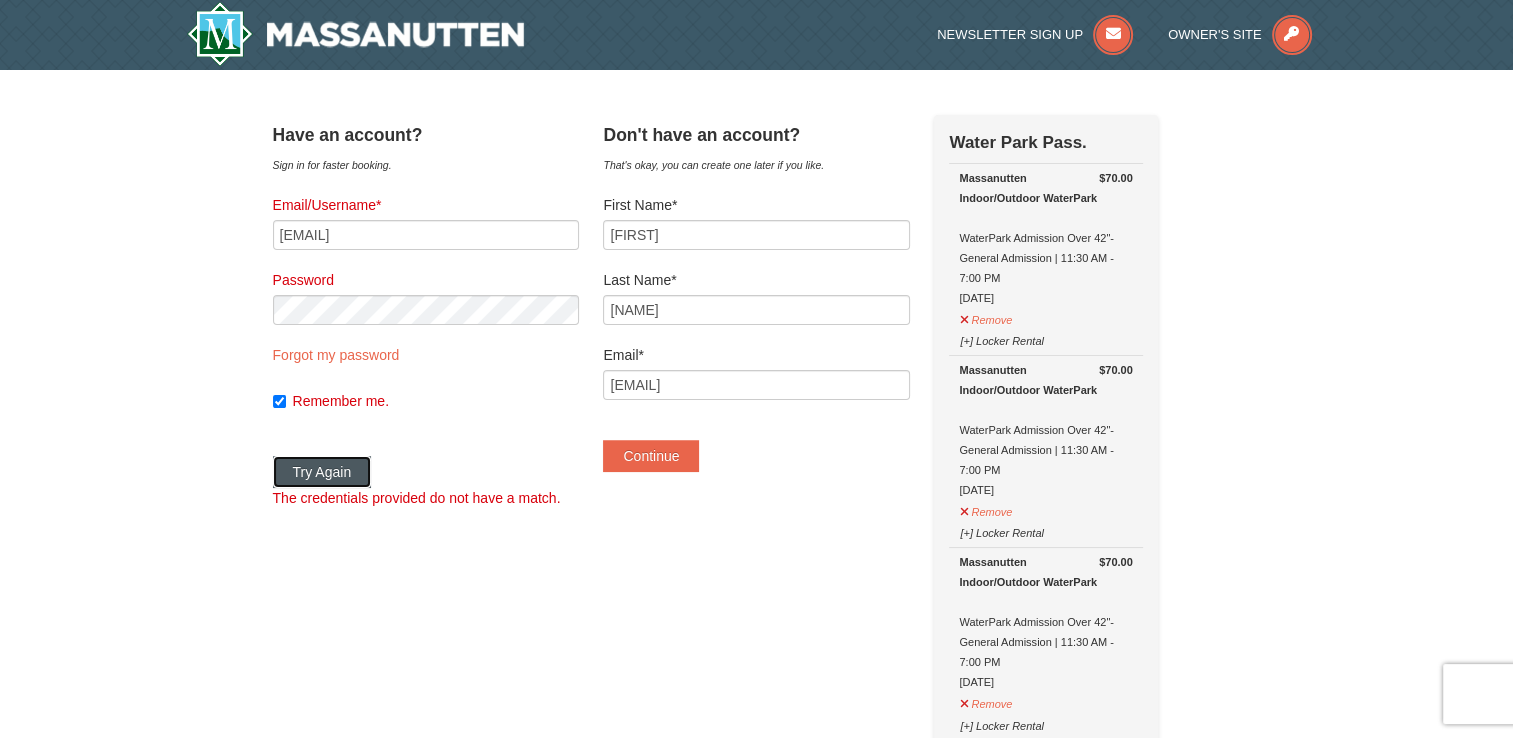 click on "Try Again" at bounding box center (322, 472) 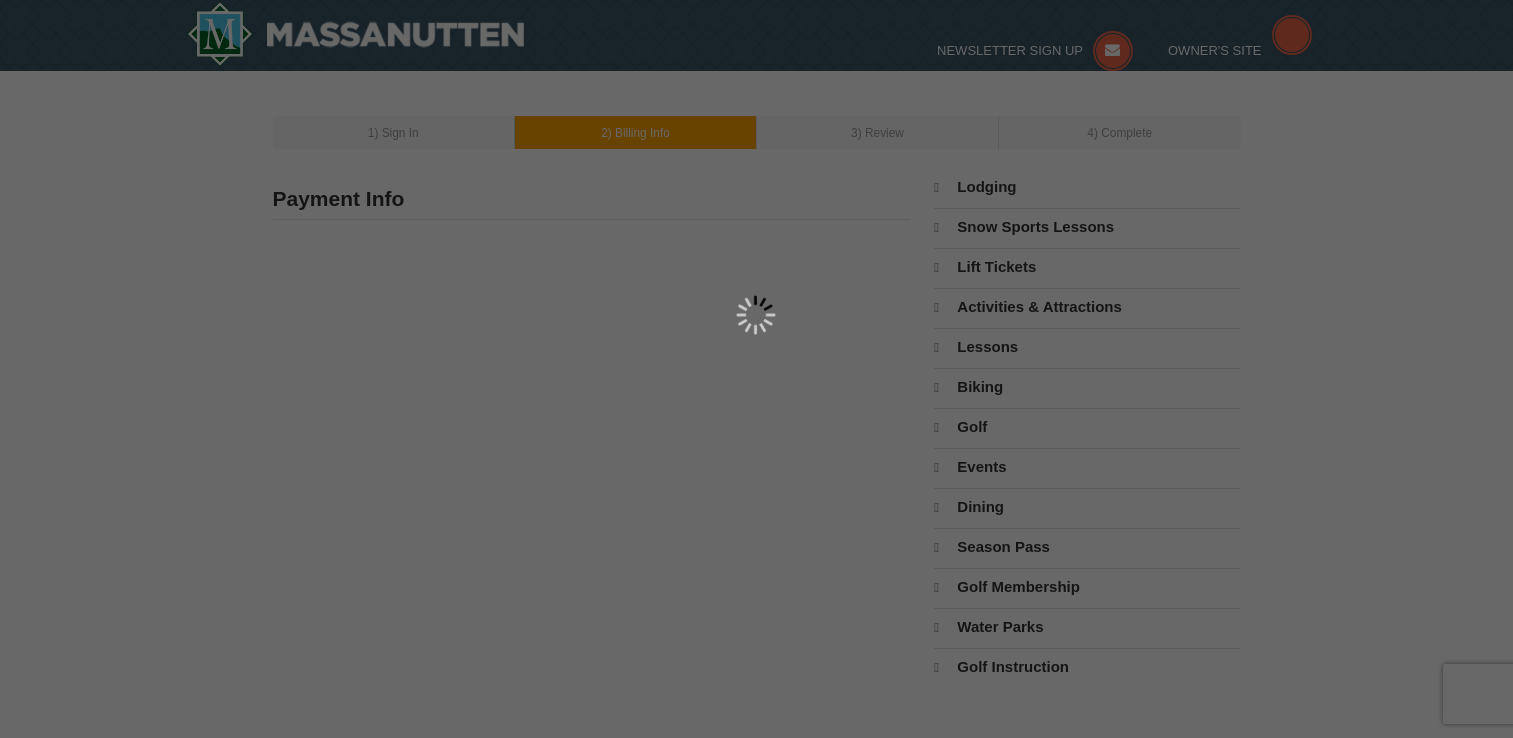scroll, scrollTop: 0, scrollLeft: 0, axis: both 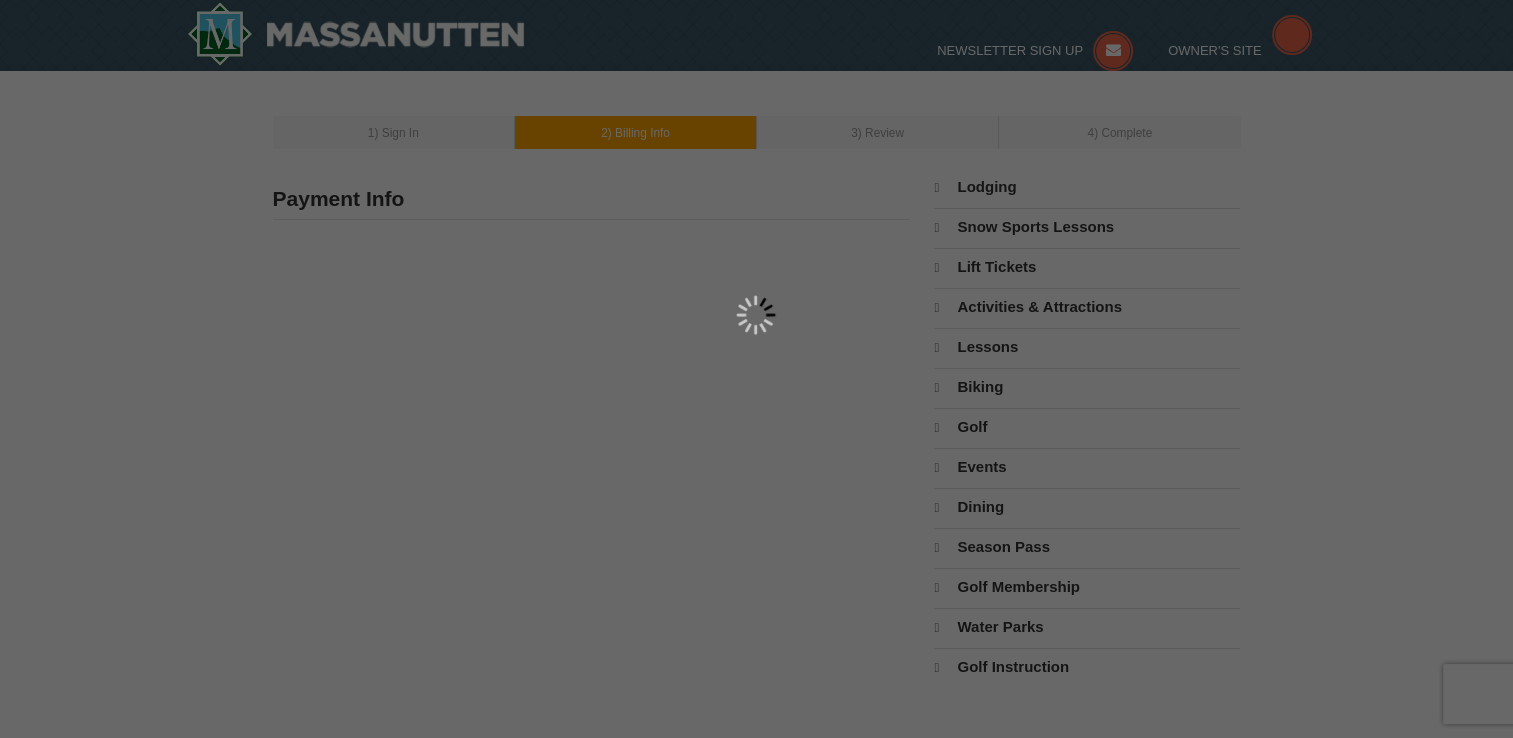 type on "36 Trailblazer Lane" 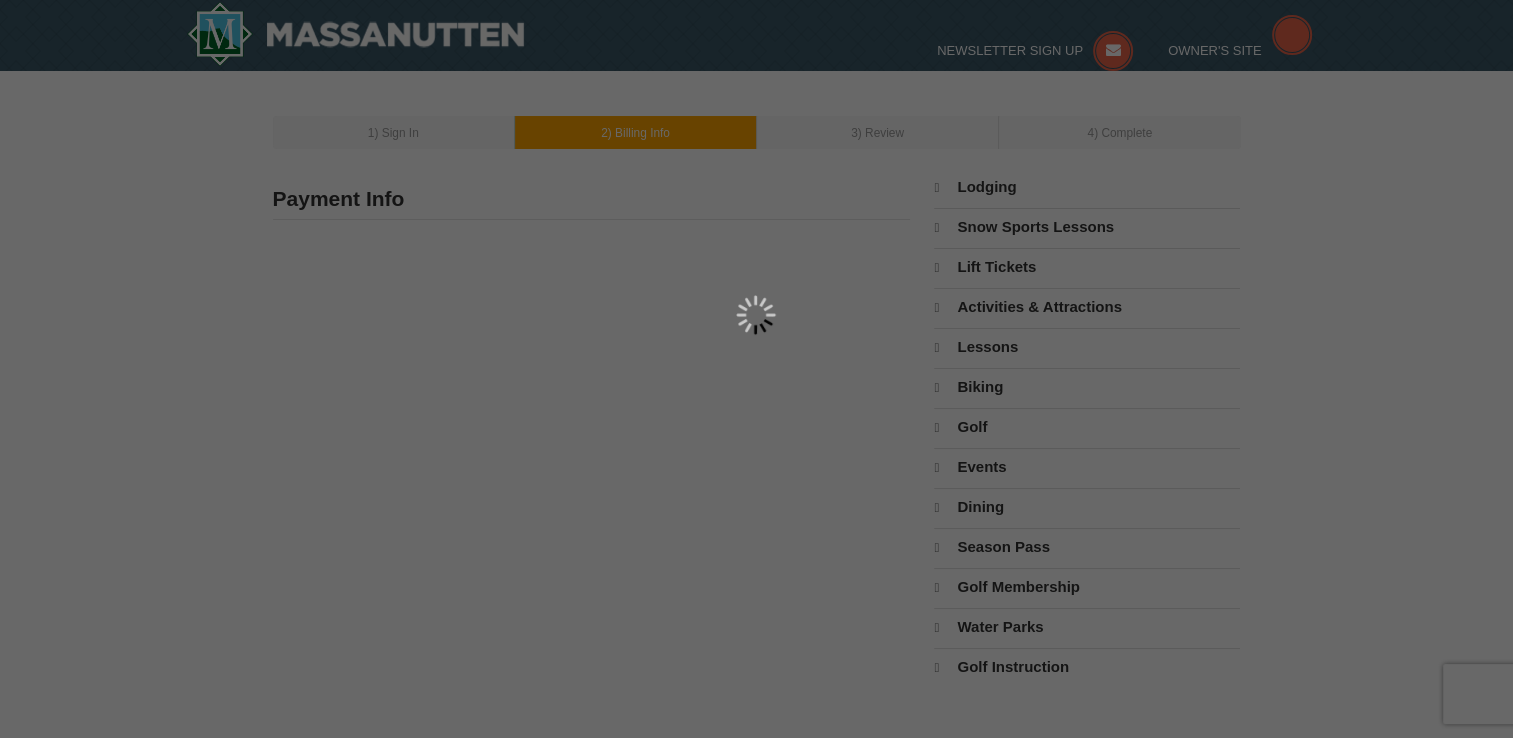 type on "Raleigh" 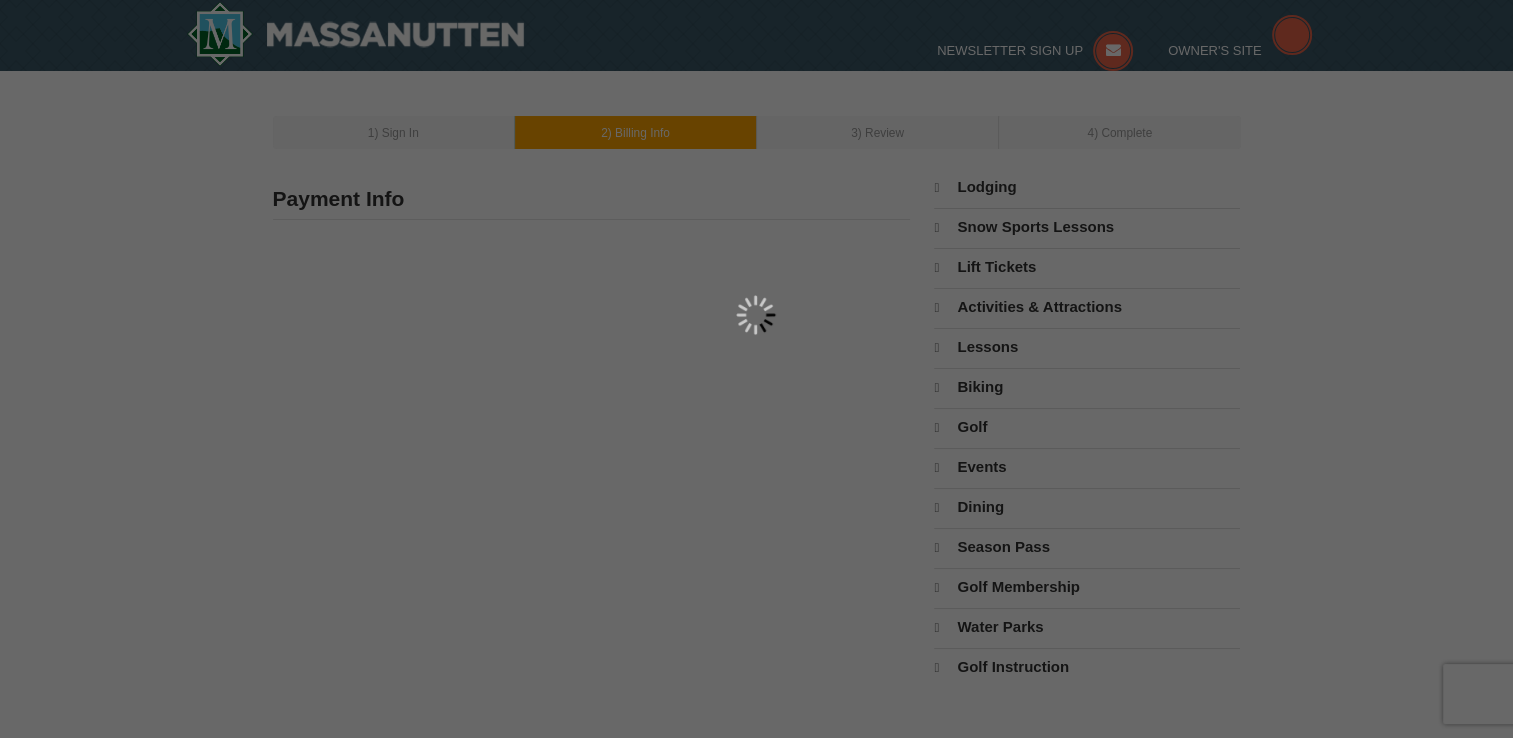 type on "27606" 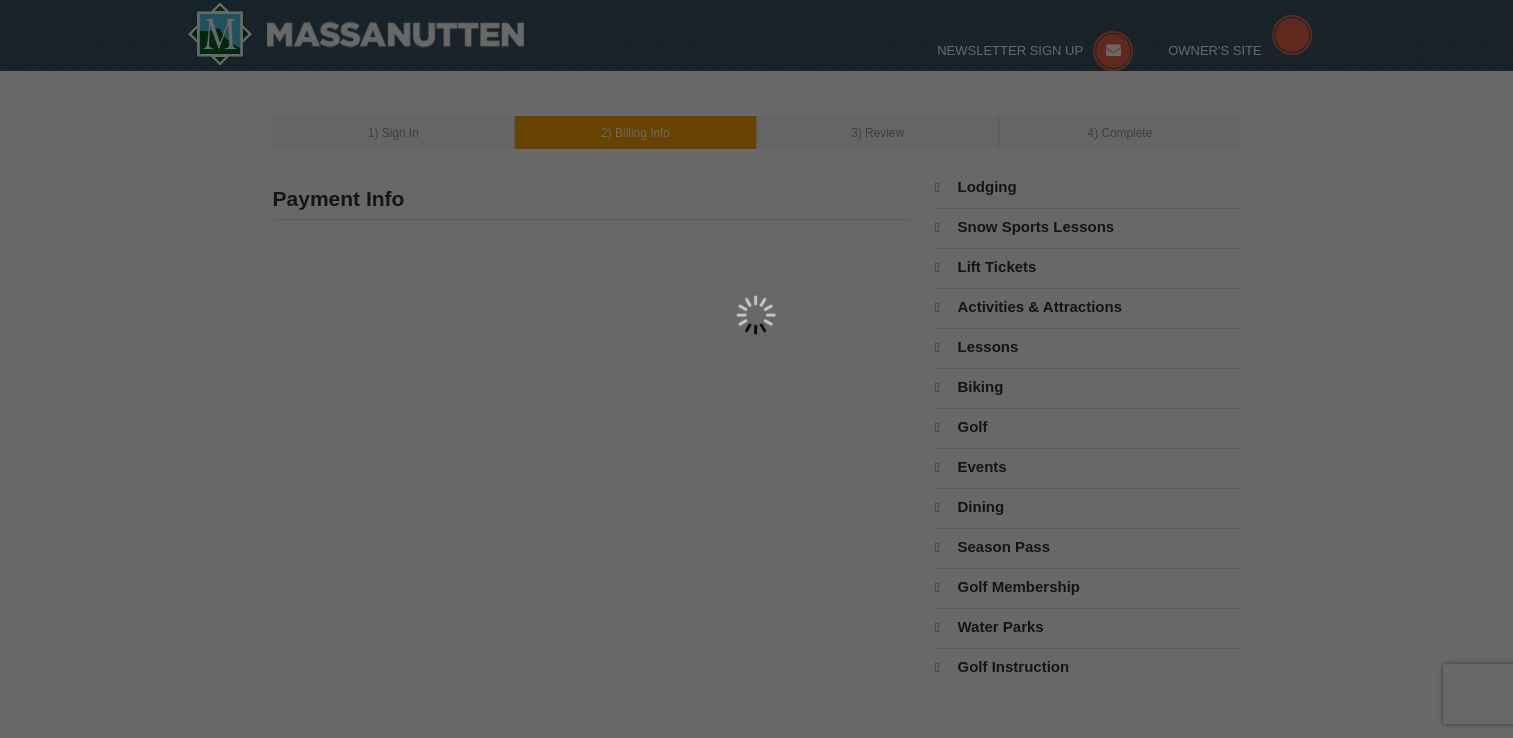 type on "631" 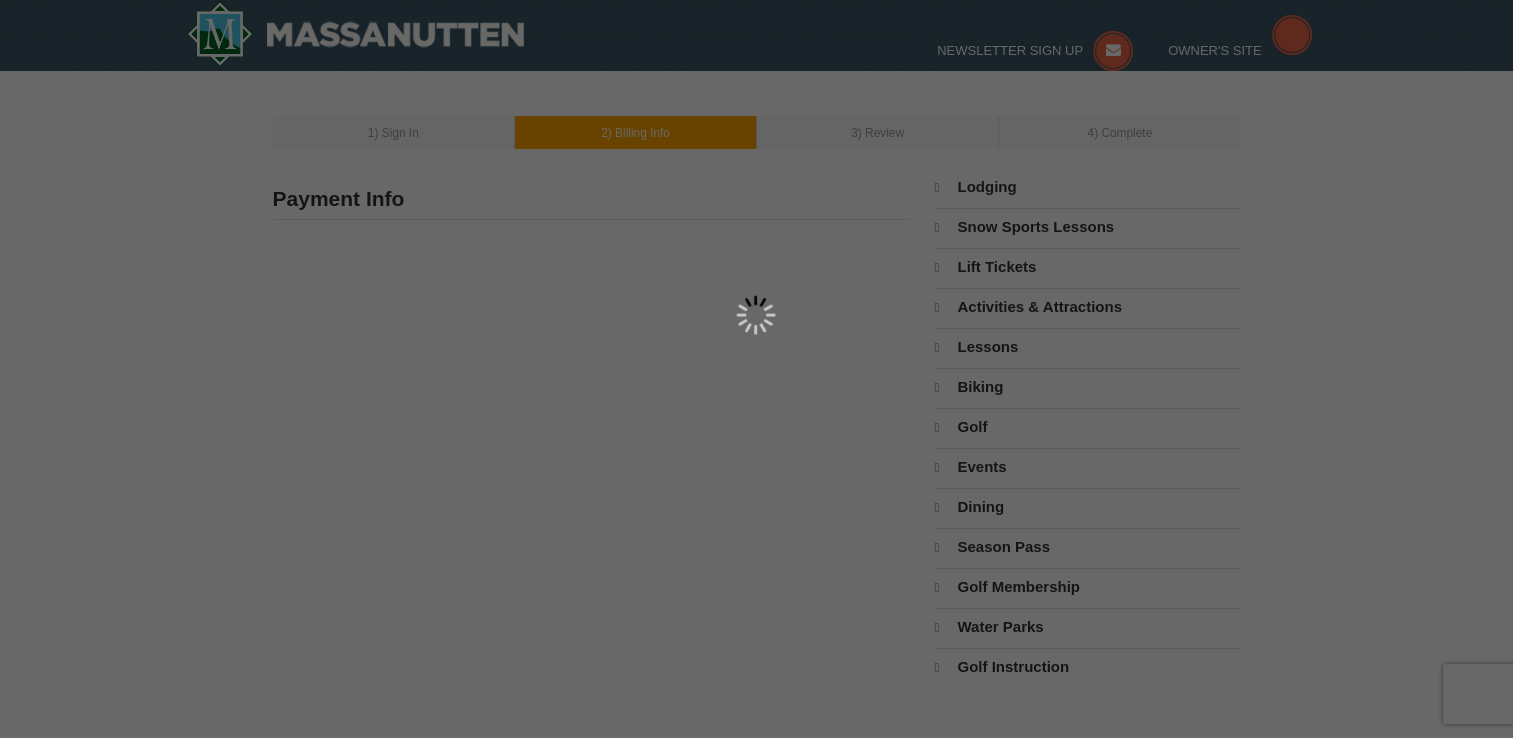 type on "943" 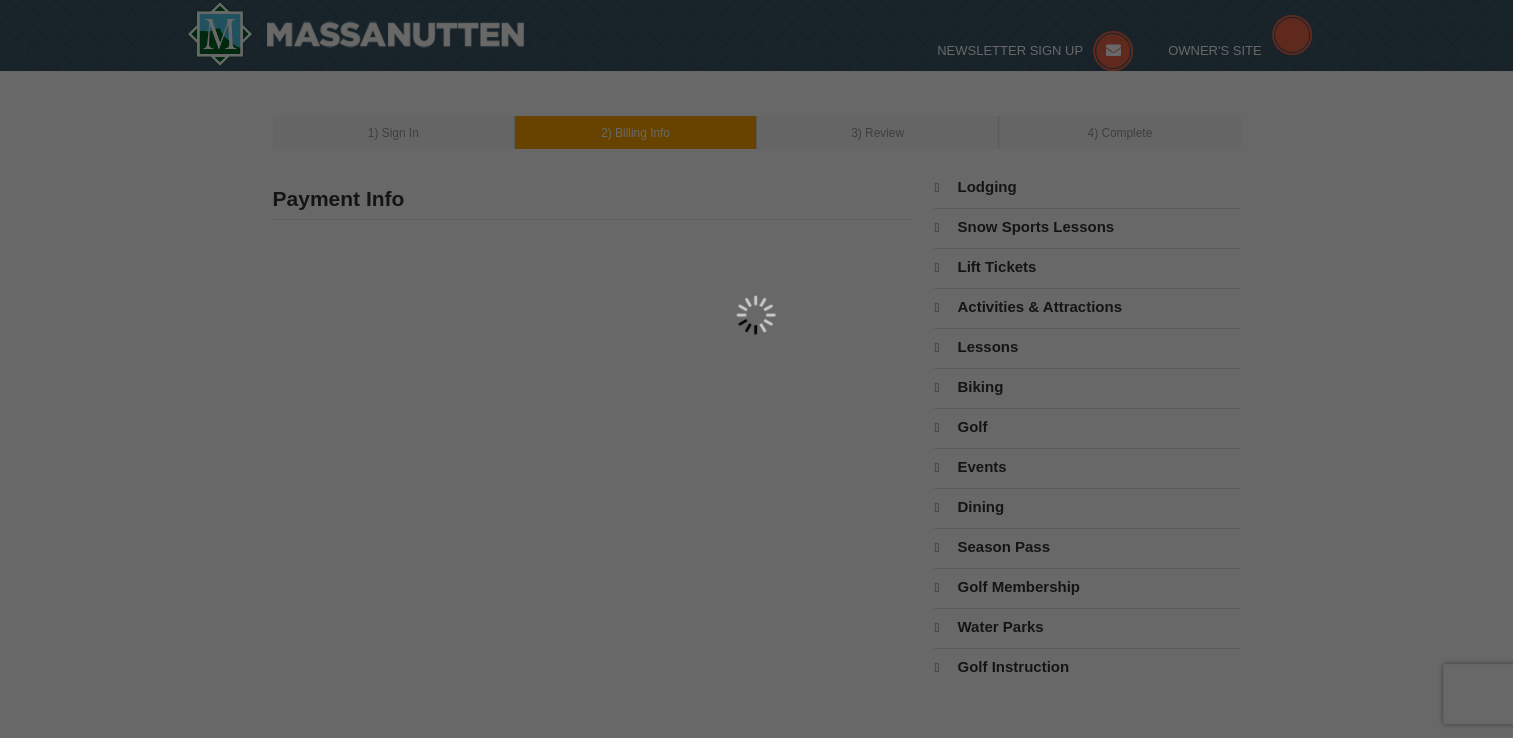 type on "3181" 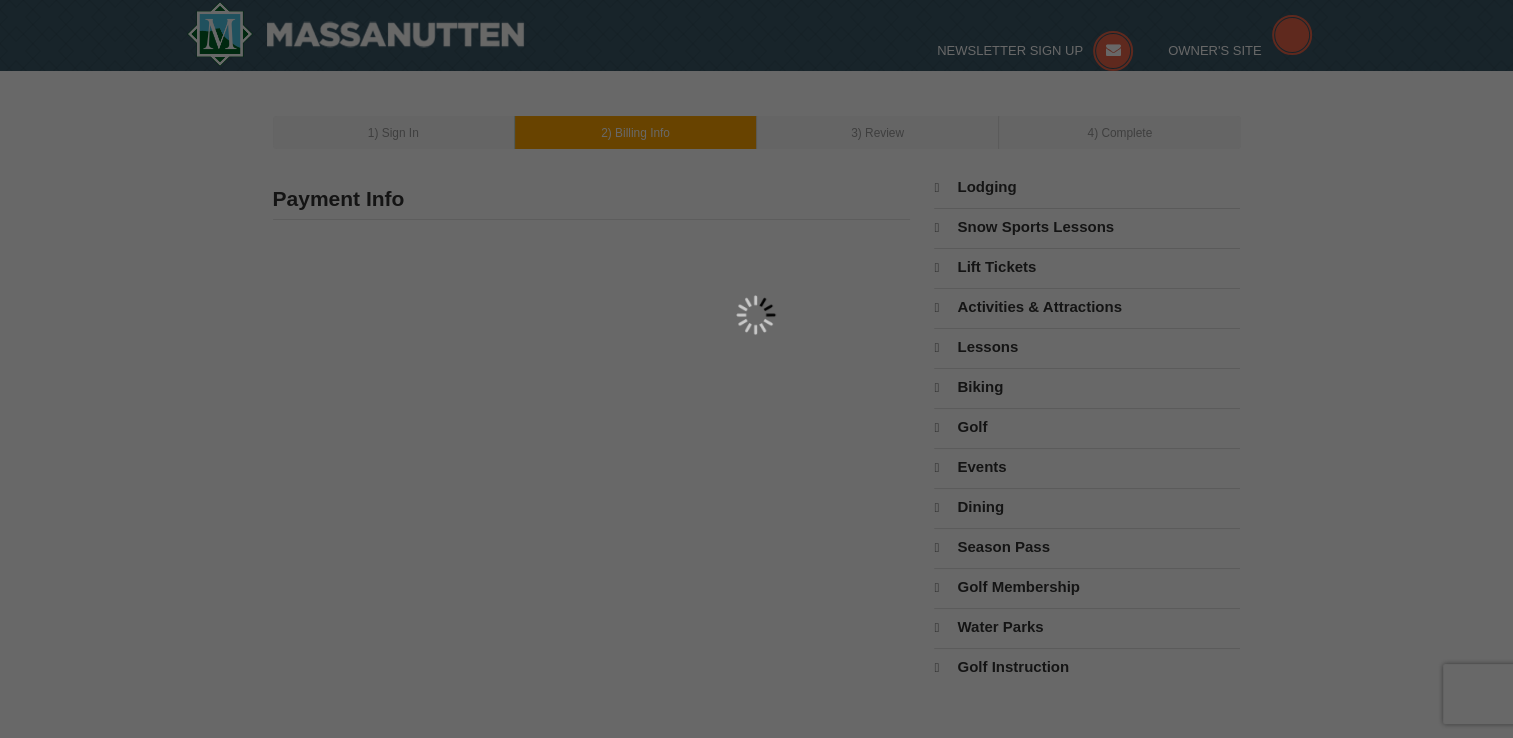 type on "jschappell1204@gmail.com" 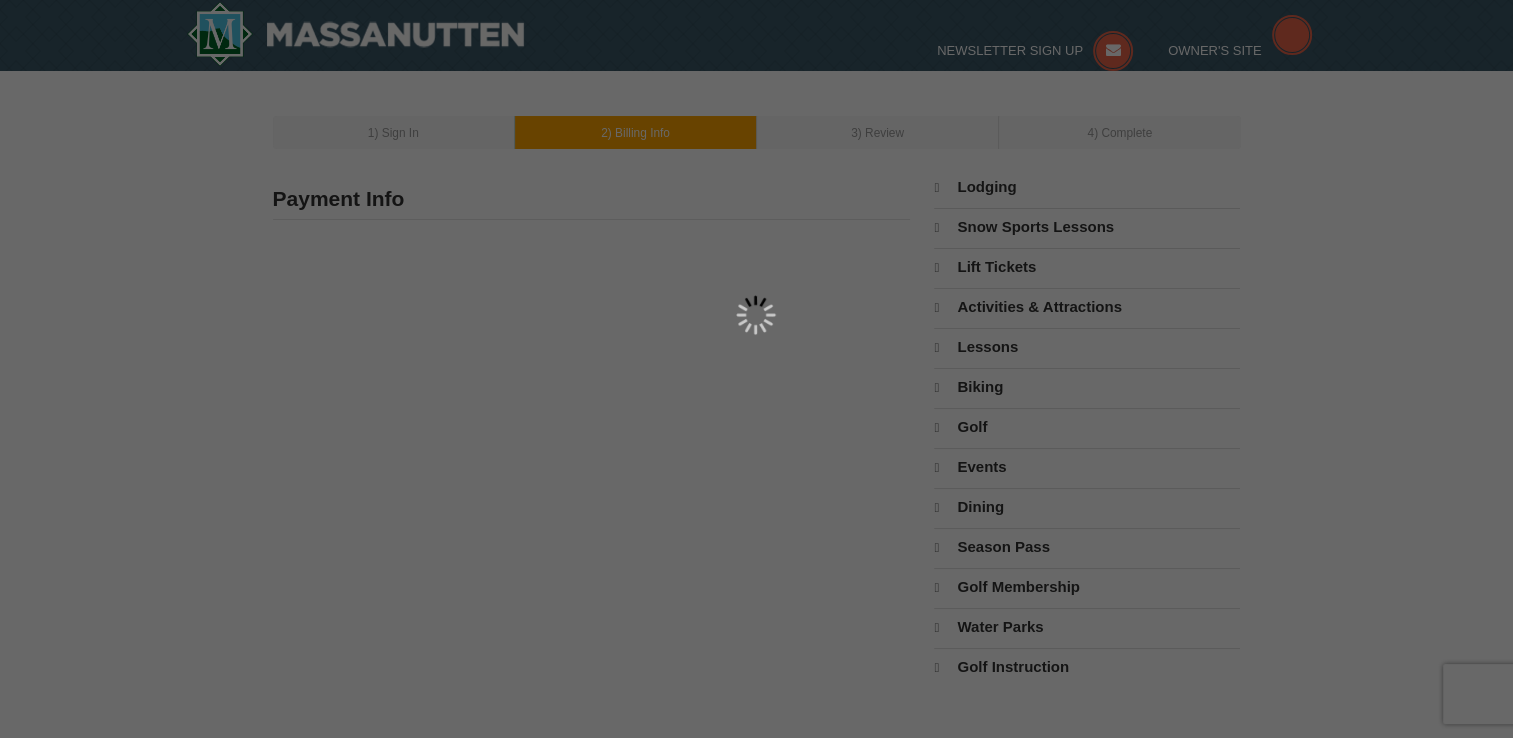 select on "NC" 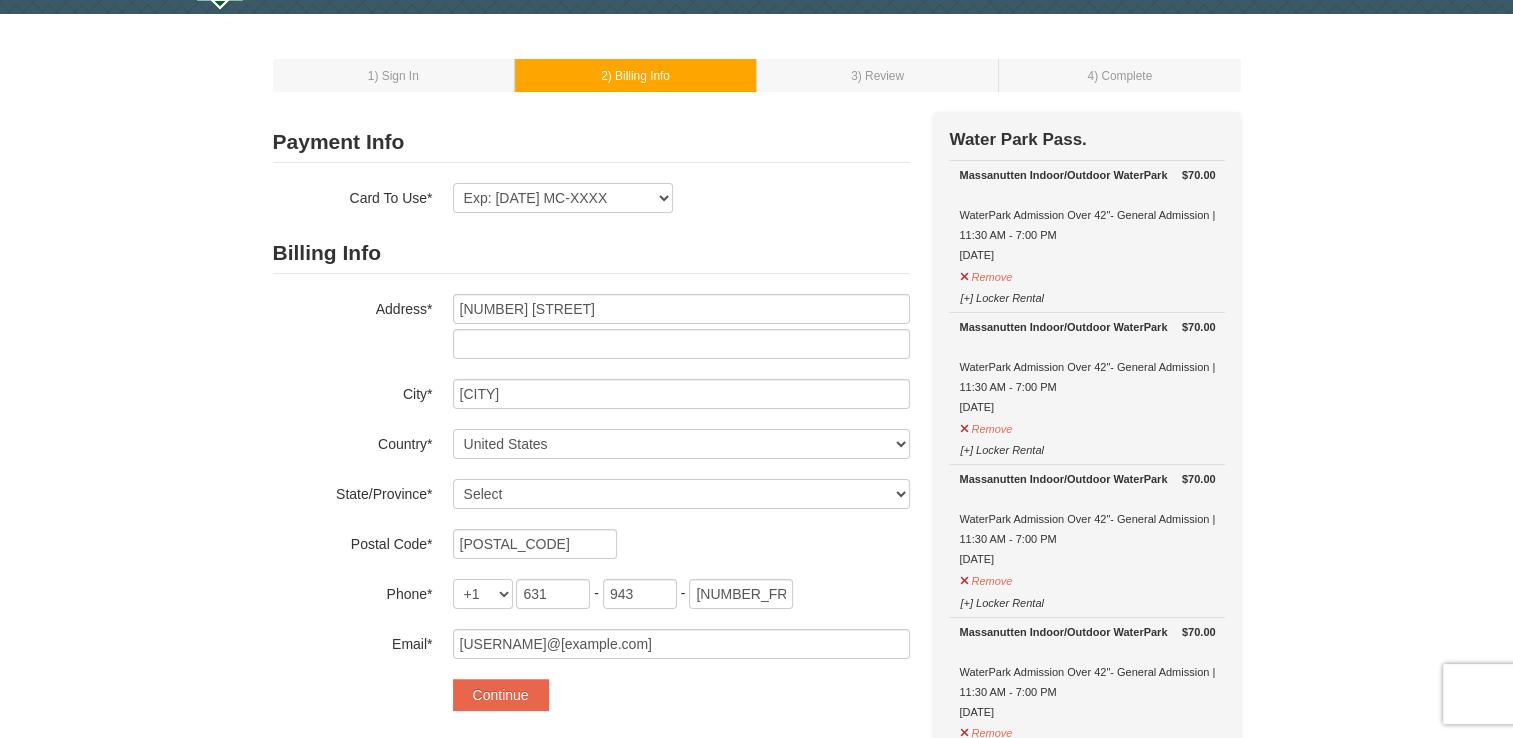 scroll, scrollTop: 52, scrollLeft: 0, axis: vertical 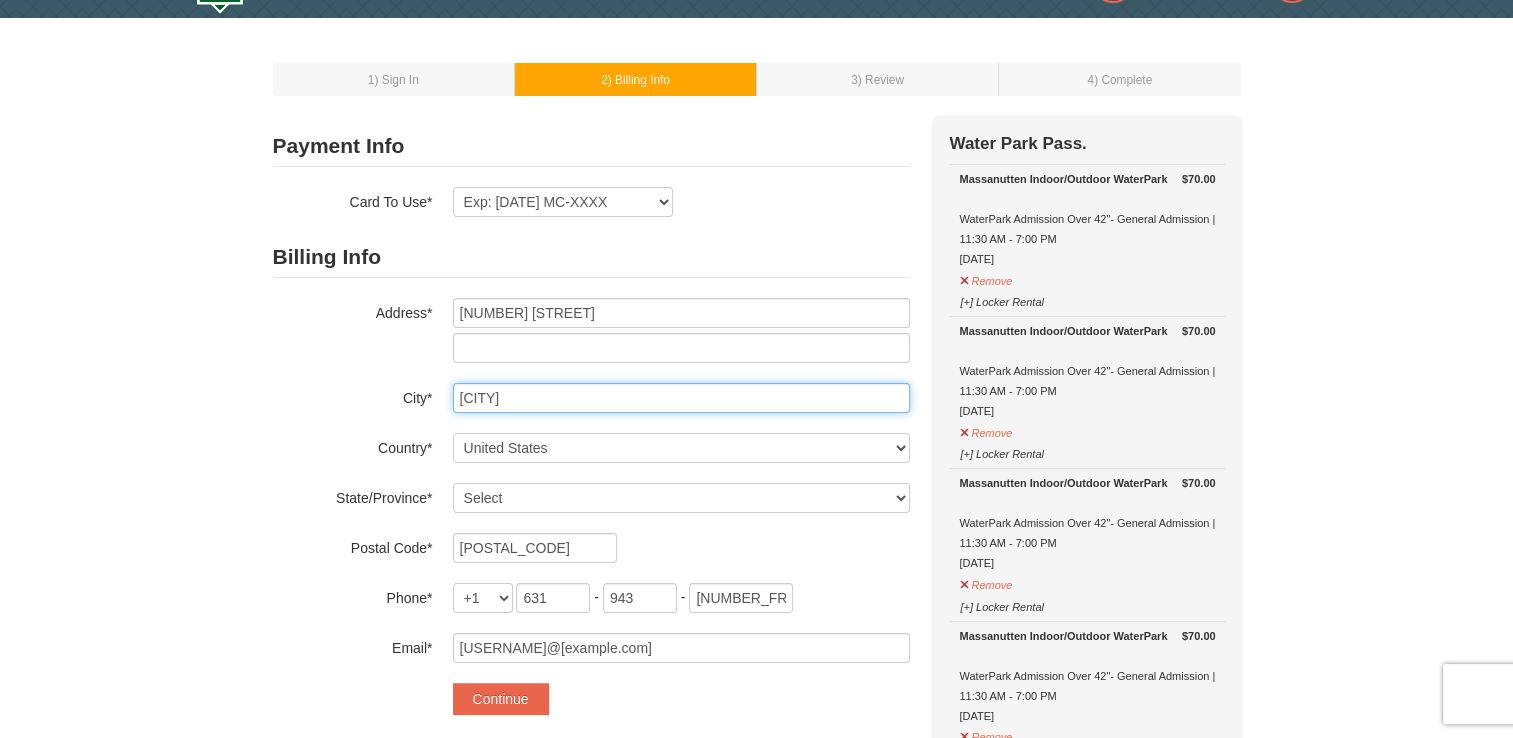 click on "Raleigh" at bounding box center (681, 398) 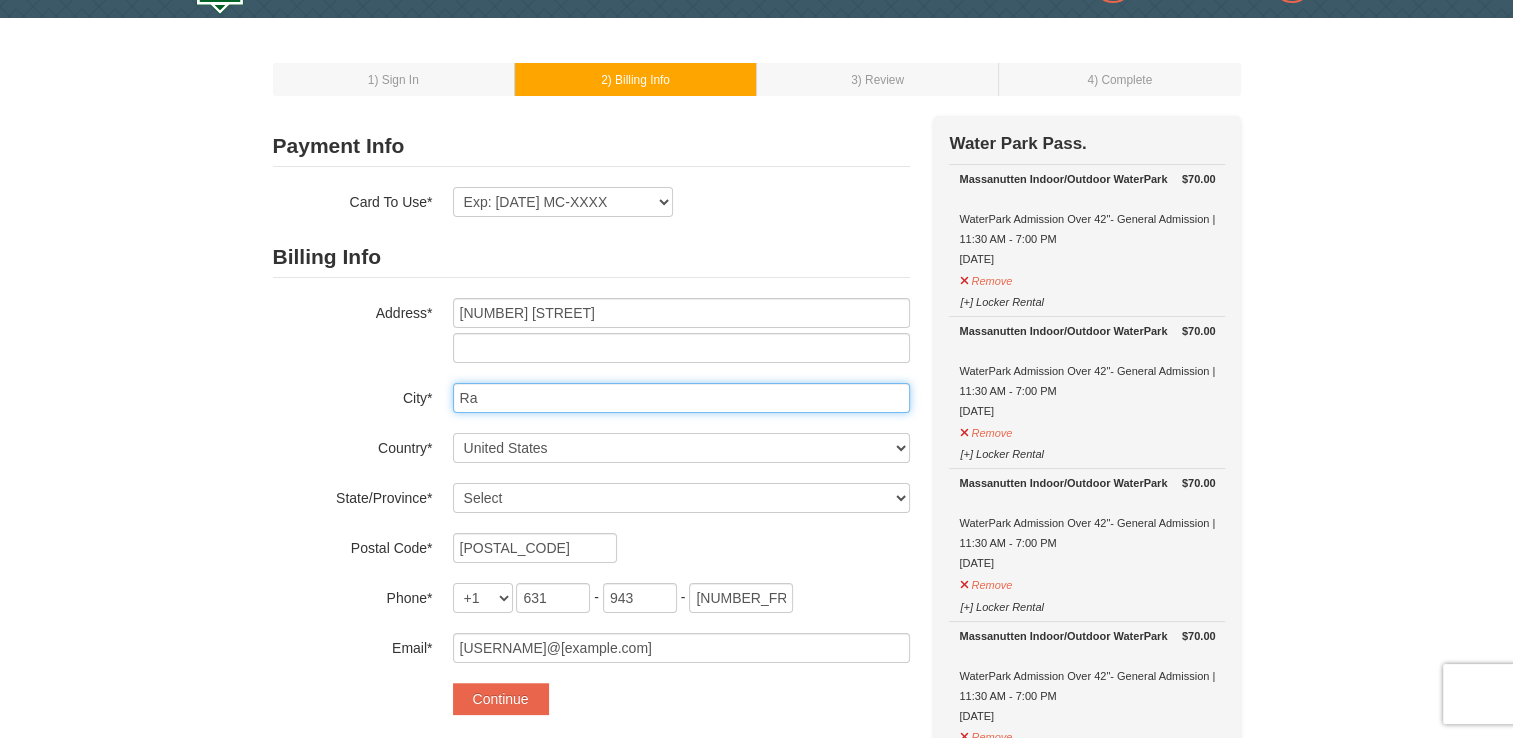 type on "R" 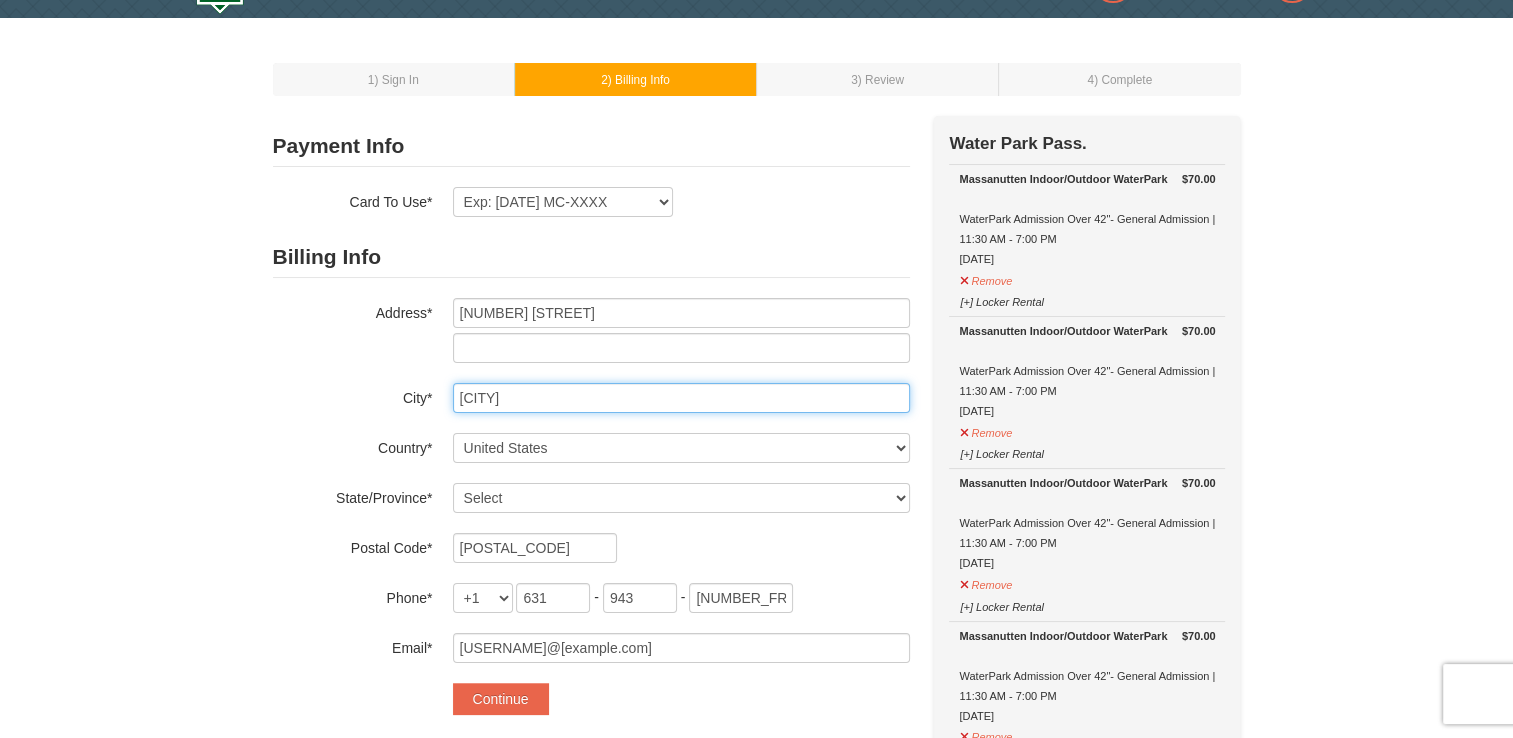 click on "garner" at bounding box center [681, 398] 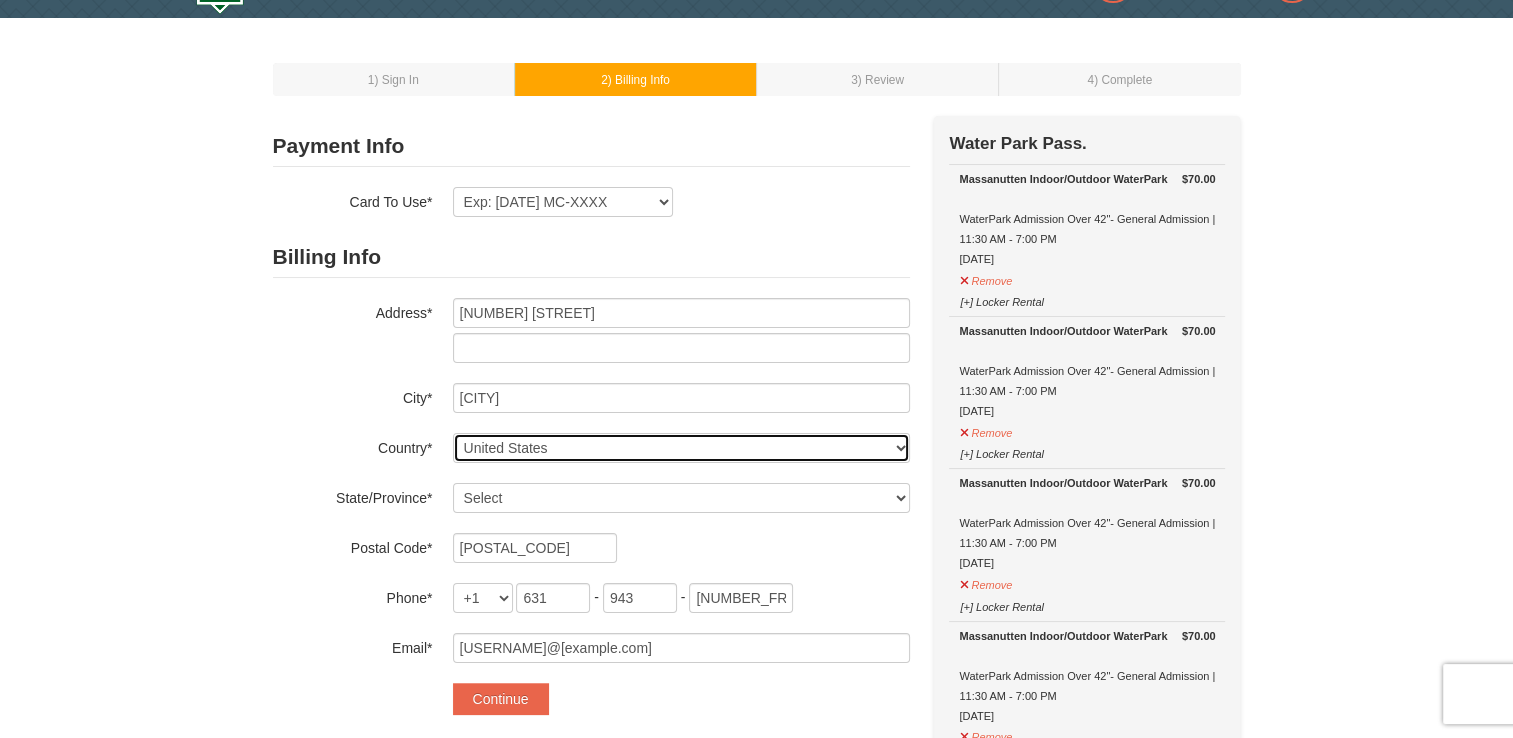 click on "----- Select ------ Afghanistan Åland Islands Albania Algeria American Samoa Andorra Angola Anguilla Antarctica Antigua and Barbuda Argentina Armenia Aruba Australia Austria Azerbaijan Bahamas Bahrain Bangladesh Barbados Belarus Belgium Belize Benin Bermuda Bhutan Bolivia Bosnia and Herzegovina Botswana Bouvet Island Brazil British Indian Ocean Territory Brunei Darussalam Bulgaria Burkina Faso Burundi Cambodia Cameroon Canada Cape Verde Cayman Islands Central African Republic Chad Chile China Christmas Island Cocos (Keeling) Islands Colombia Comoros Congo Congo, The Democratic Republic of the Cook Islands Costa Rica Croatia Cuba Cyprus Czech Republic Denmark Djibouti Dominica Dominican Republic East Timor Ecuador Egypt El Salvador Equatorial Guinea Eritrea Estonia Ethiopia Falkland Islands (Malvinas) Faroe Islands Fiji Finland France French Guiana French Polynesia French Southern Territories Gabon Gambia Georgia Germany Ghana Gibraltar Greece Greenland Grenada Guadeloupe Guam" at bounding box center [681, 448] 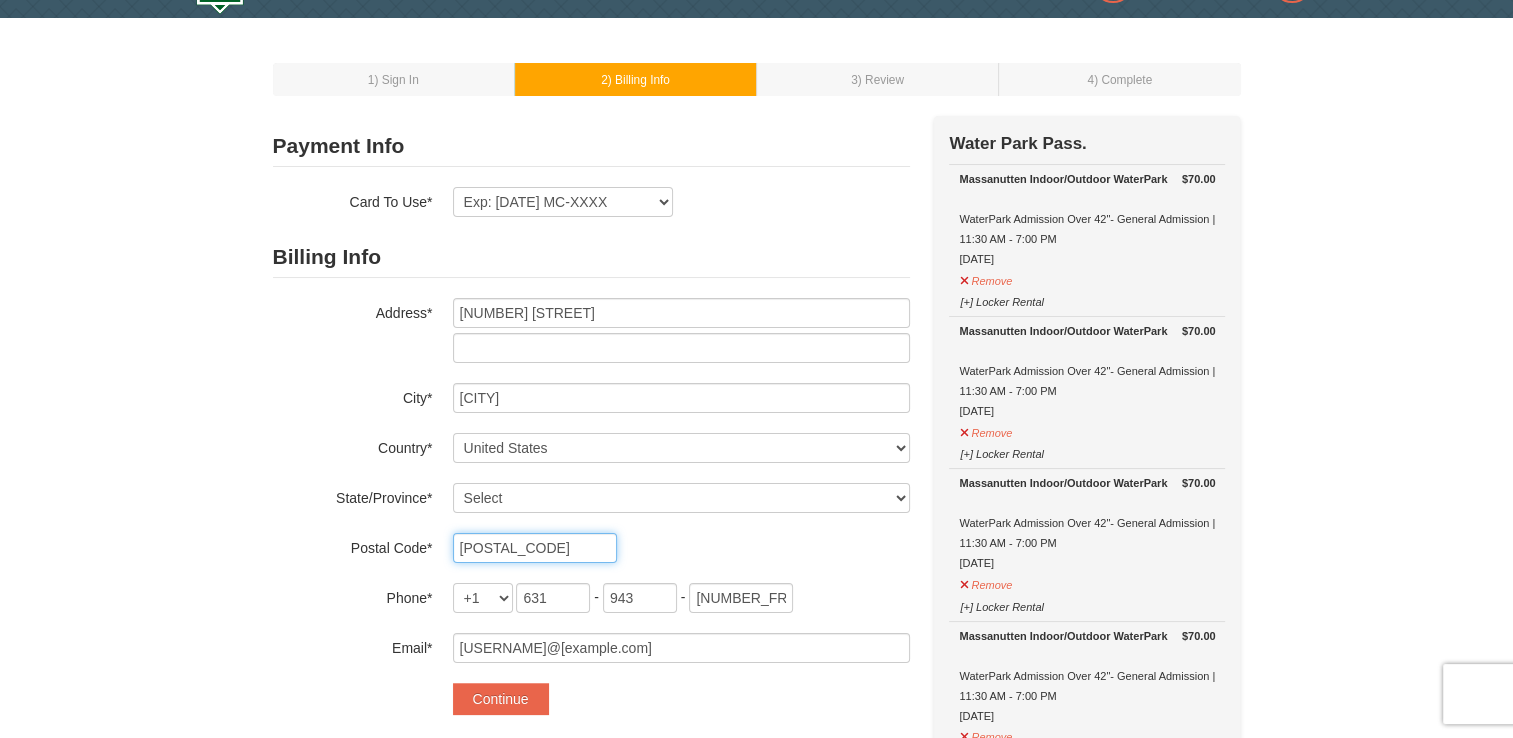 click on "27606" at bounding box center [535, 548] 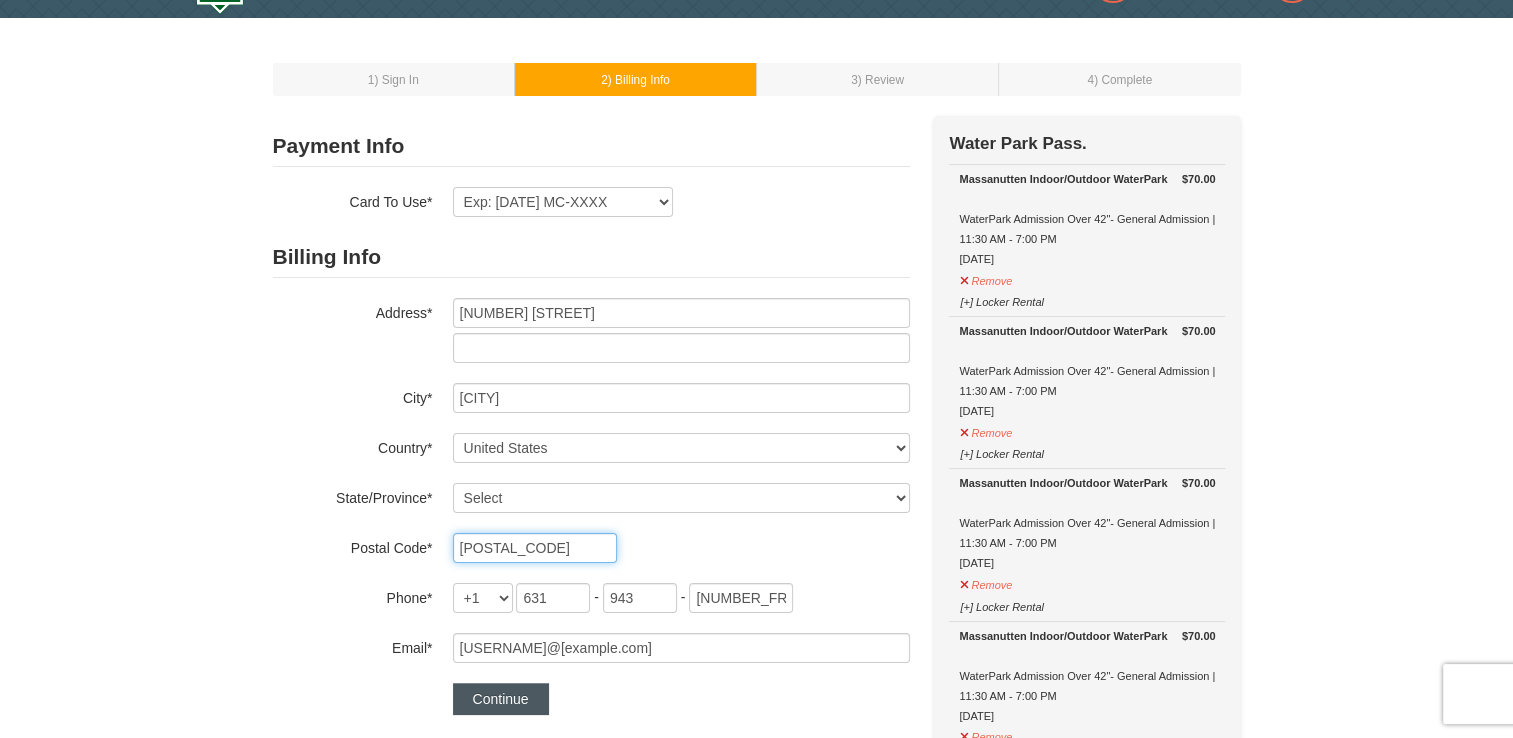 type on "27529" 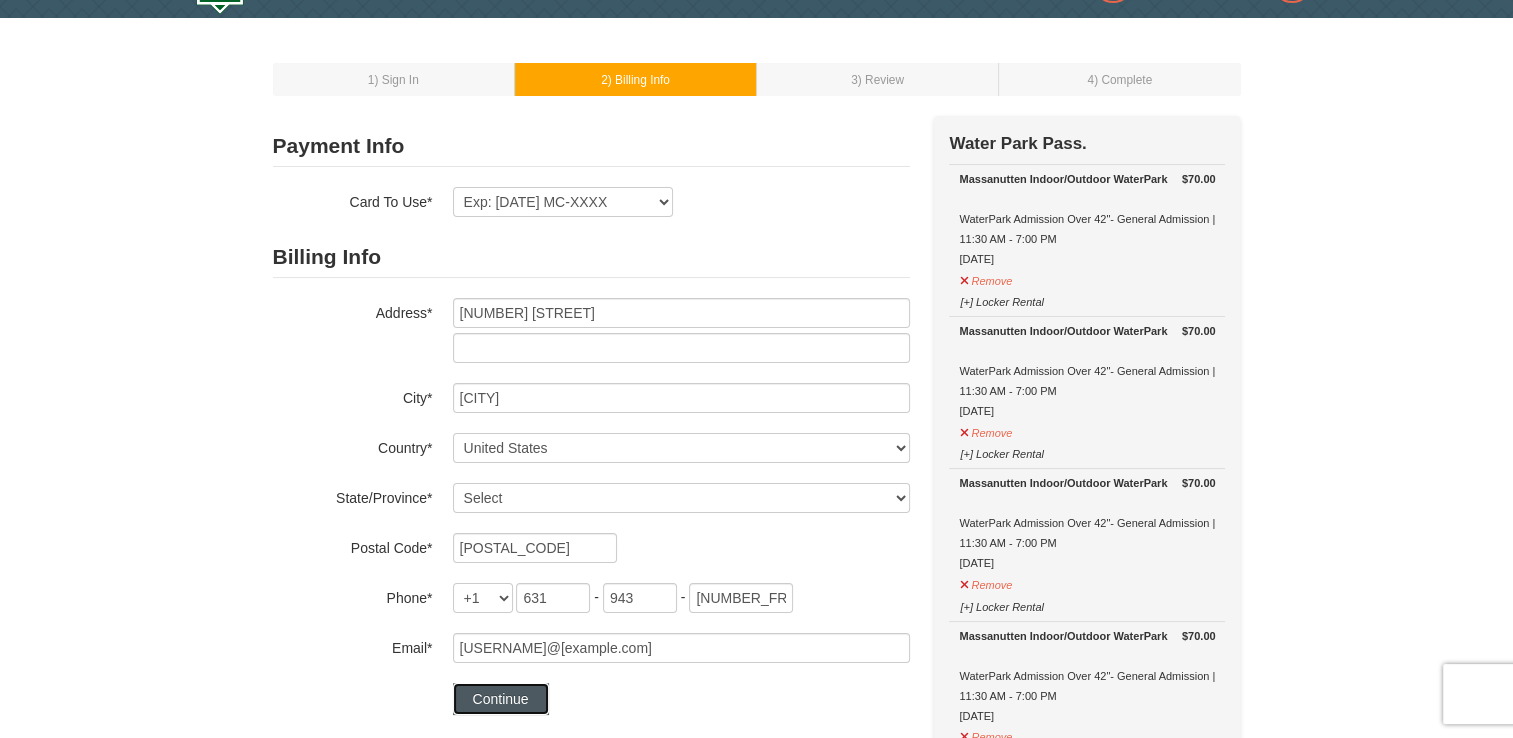 click on "Continue" at bounding box center [501, 699] 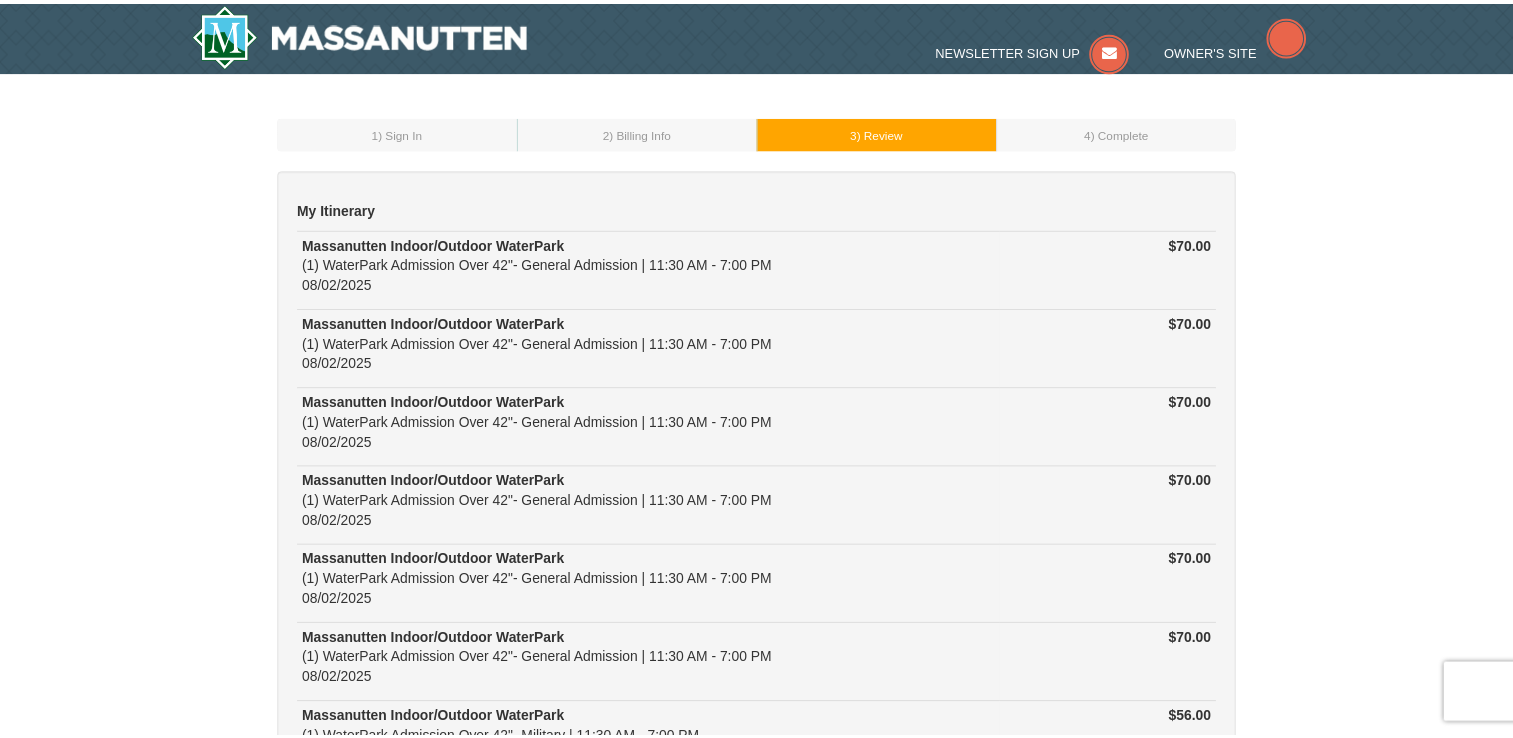 scroll, scrollTop: 0, scrollLeft: 0, axis: both 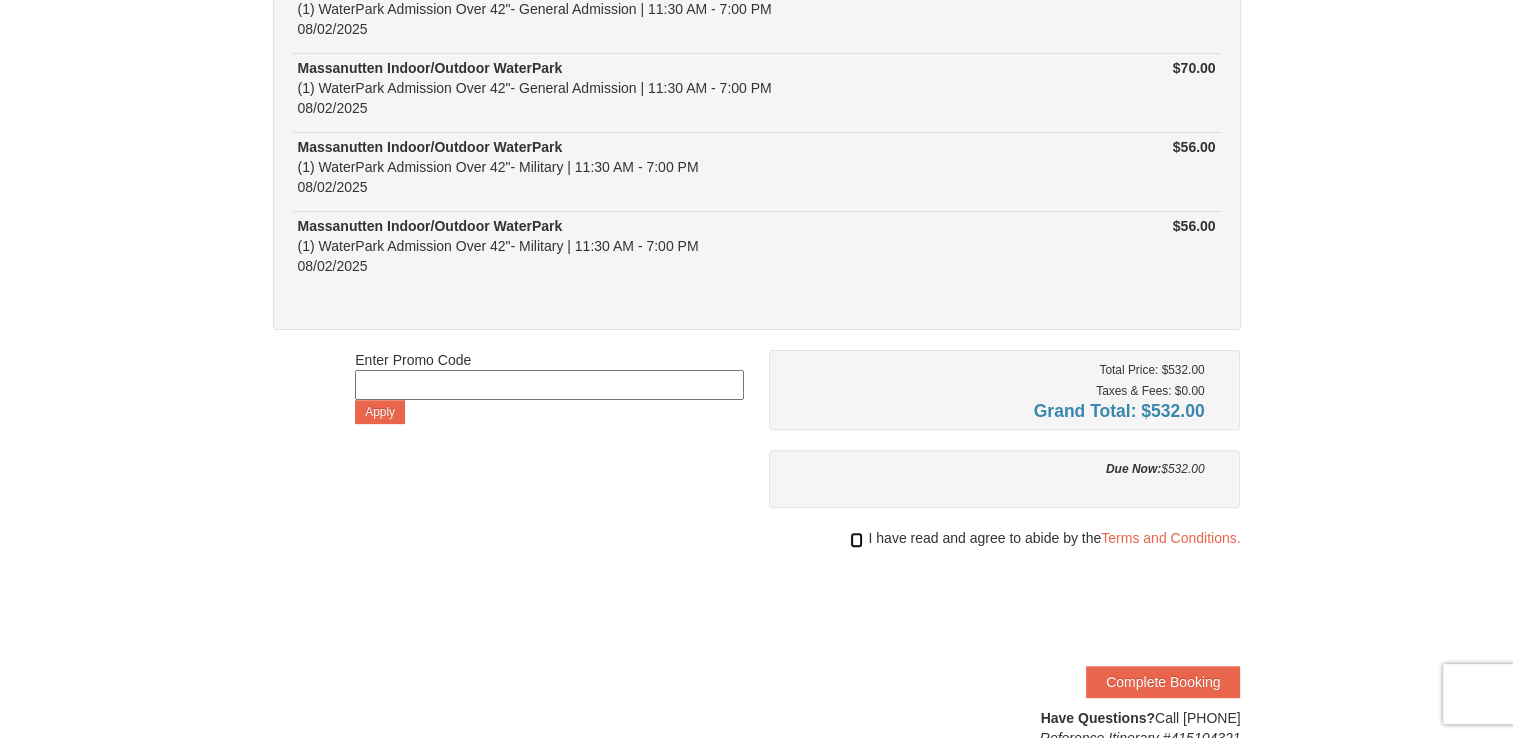 click at bounding box center (856, 540) 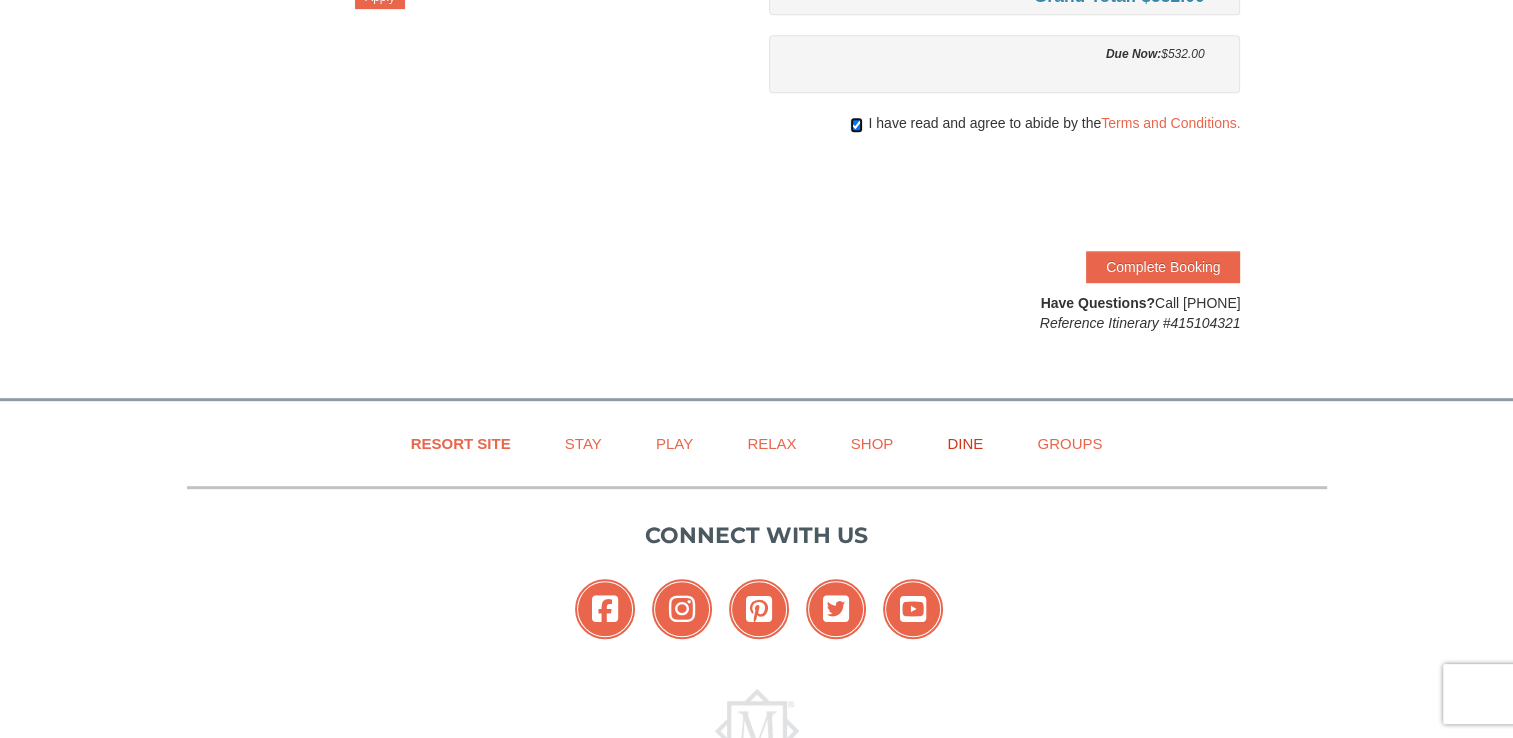 scroll, scrollTop: 988, scrollLeft: 0, axis: vertical 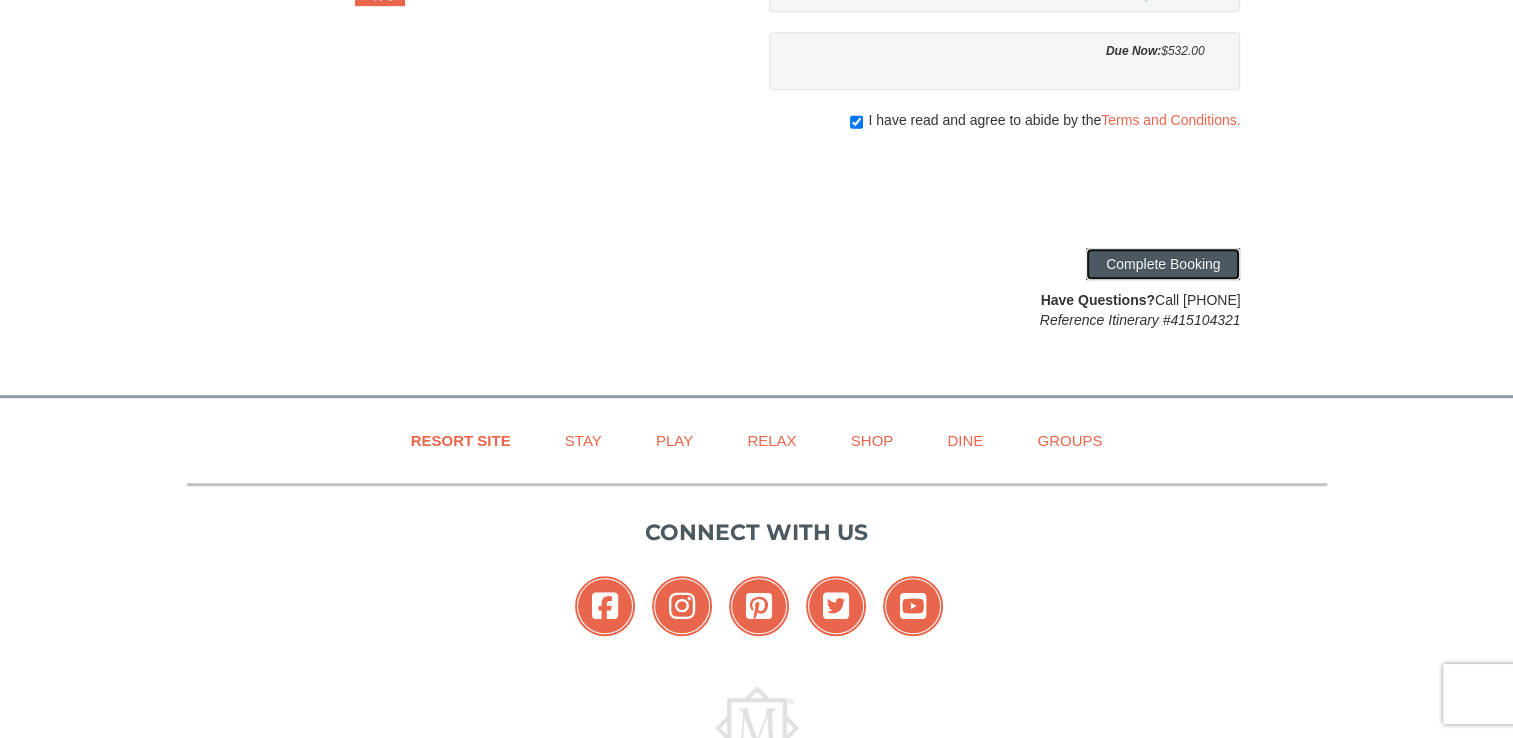 click on "Complete Booking" at bounding box center [1163, 264] 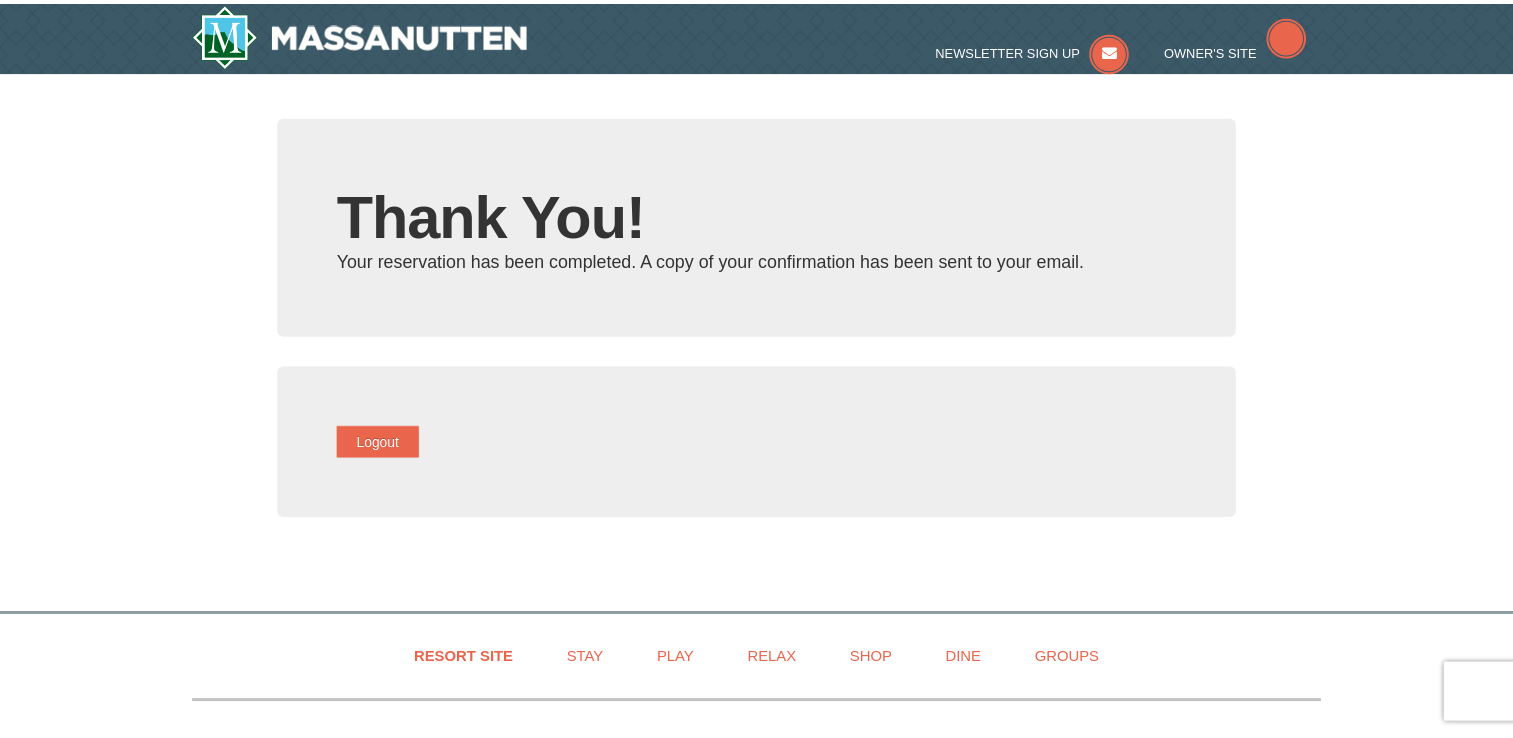 scroll, scrollTop: 0, scrollLeft: 0, axis: both 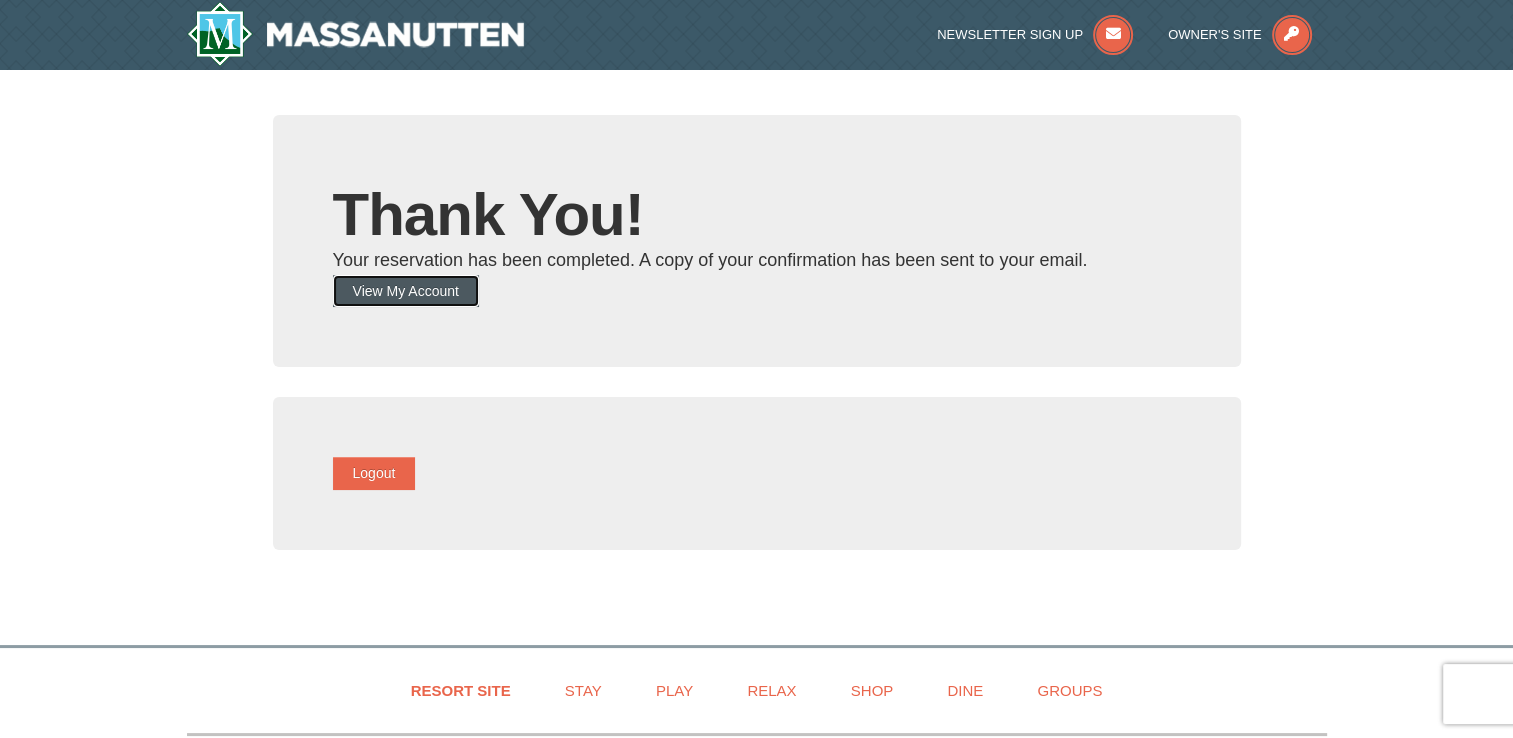 click on "View My Account" at bounding box center [406, 291] 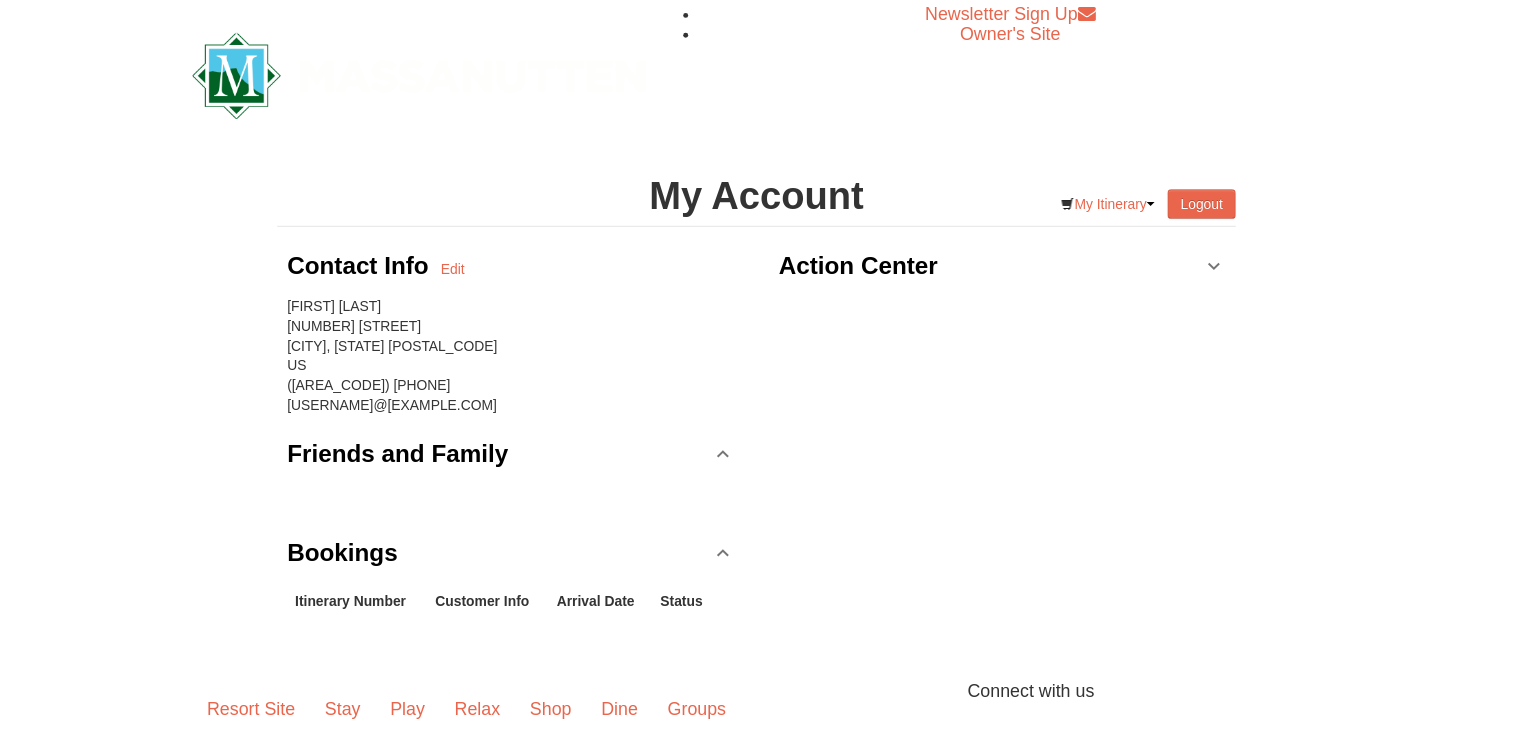 scroll, scrollTop: 0, scrollLeft: 0, axis: both 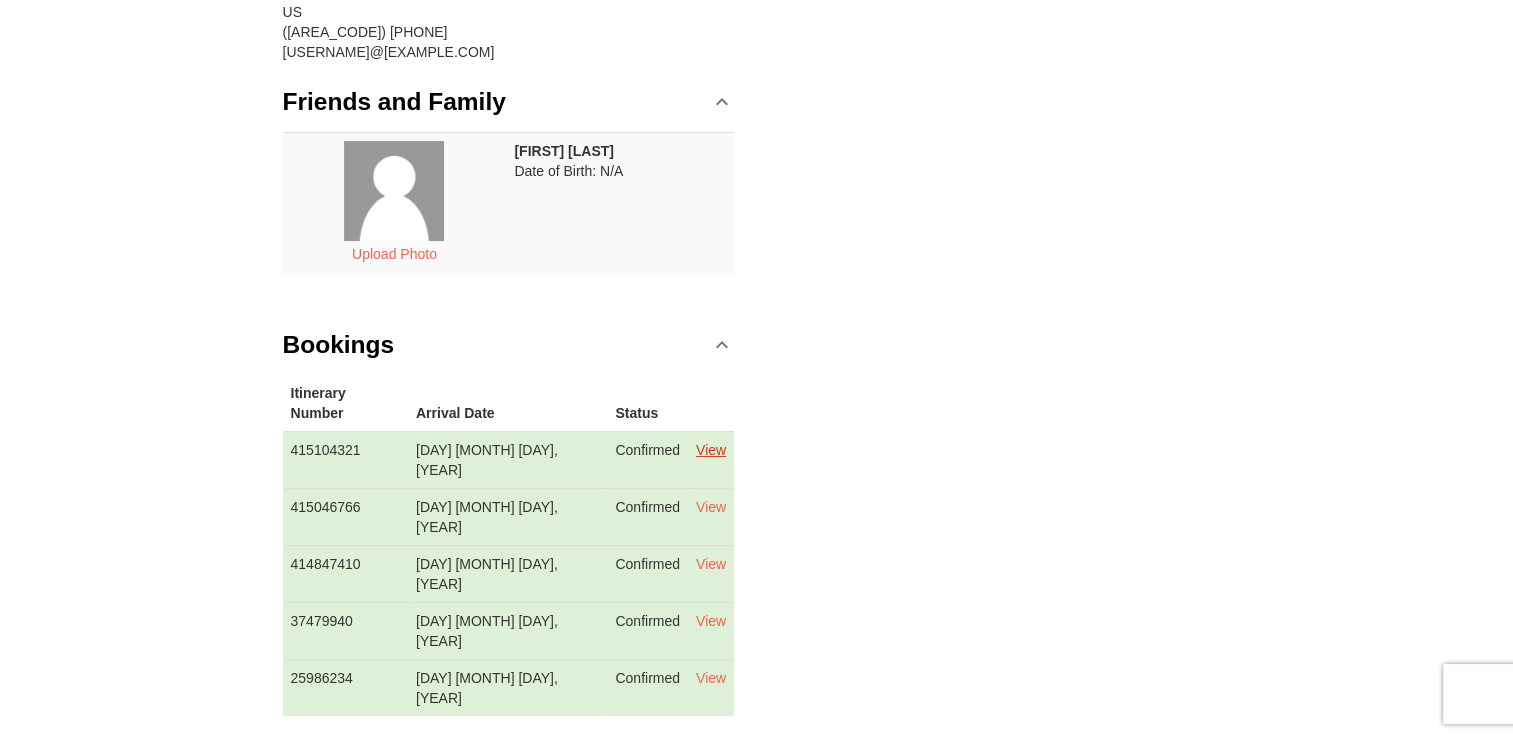 click on "View" at bounding box center [711, 450] 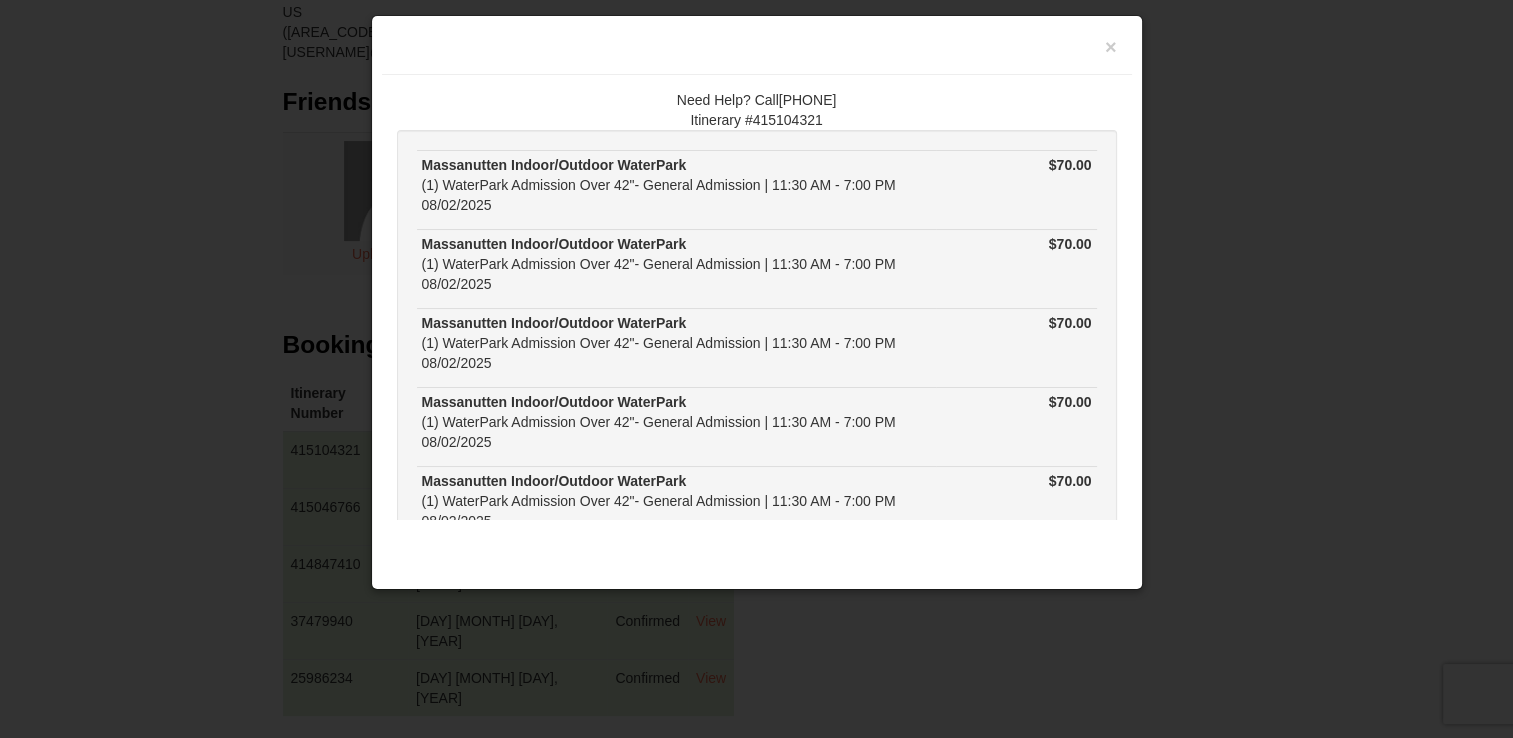 scroll, scrollTop: 0, scrollLeft: 0, axis: both 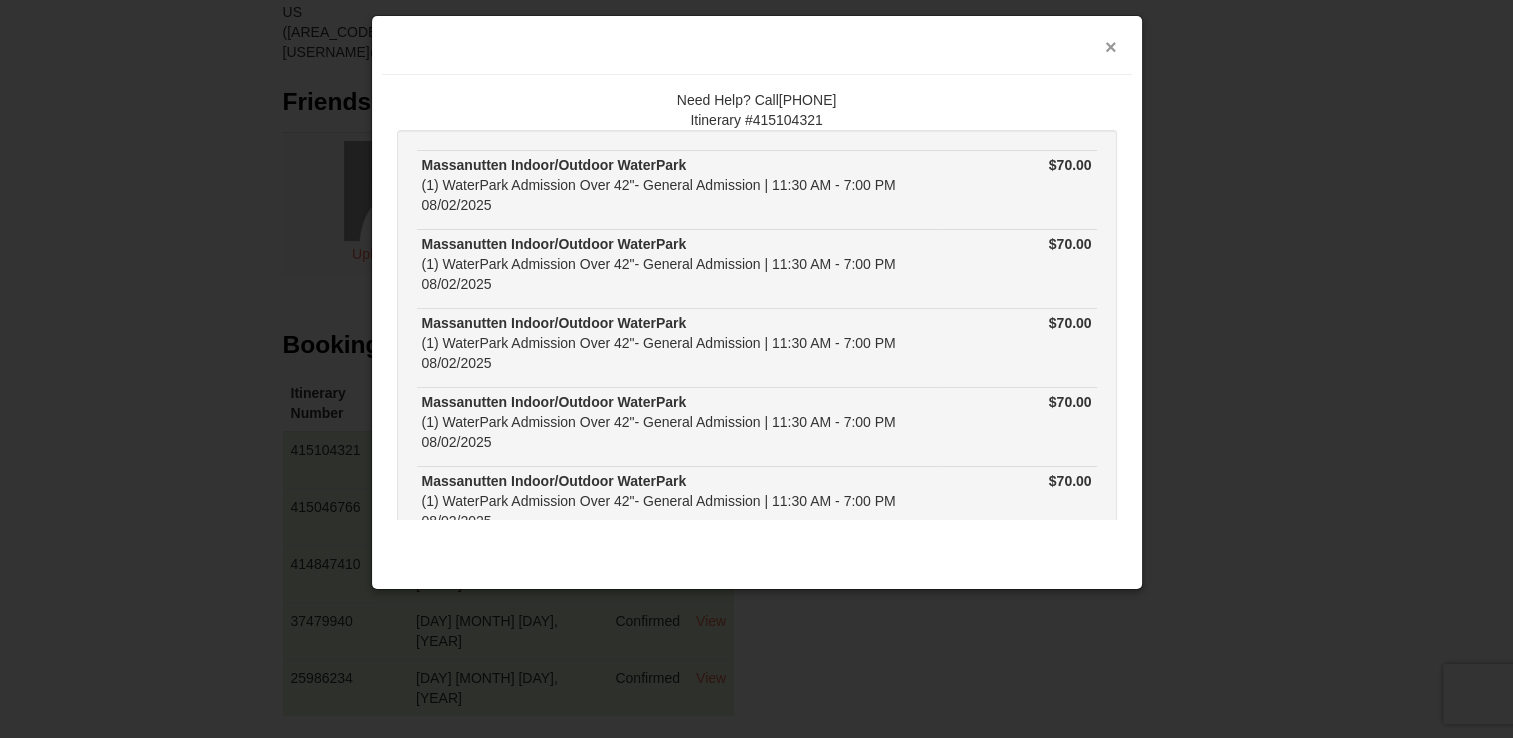 click on "×" at bounding box center [1111, 47] 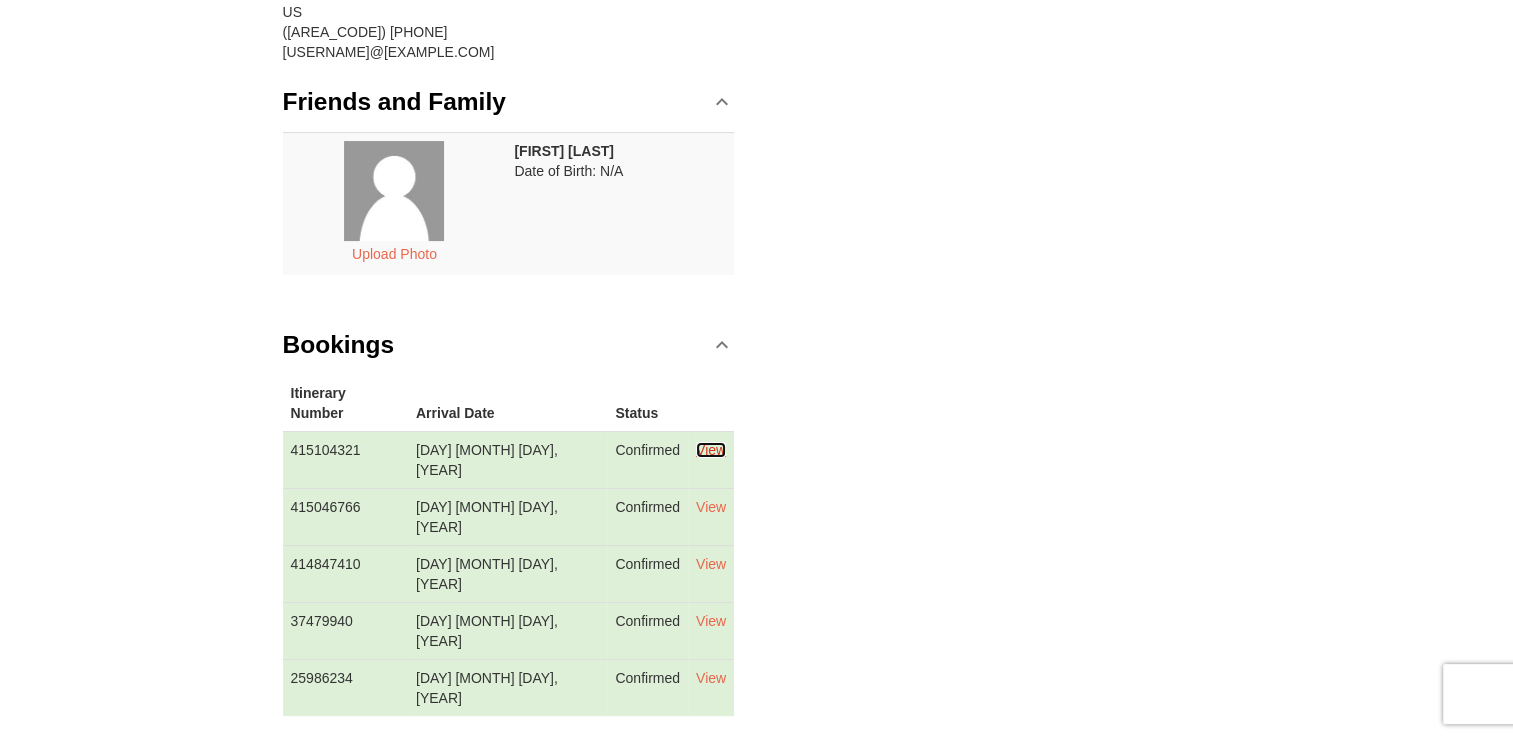 scroll, scrollTop: 0, scrollLeft: 0, axis: both 